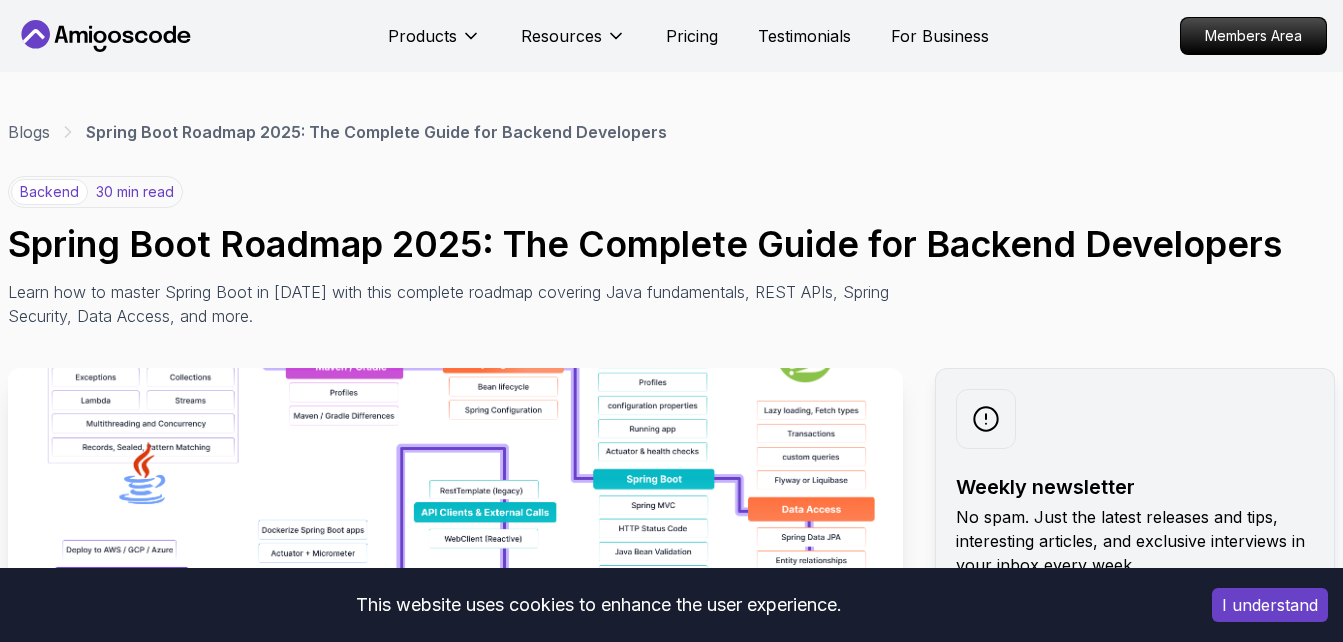 scroll, scrollTop: 0, scrollLeft: 0, axis: both 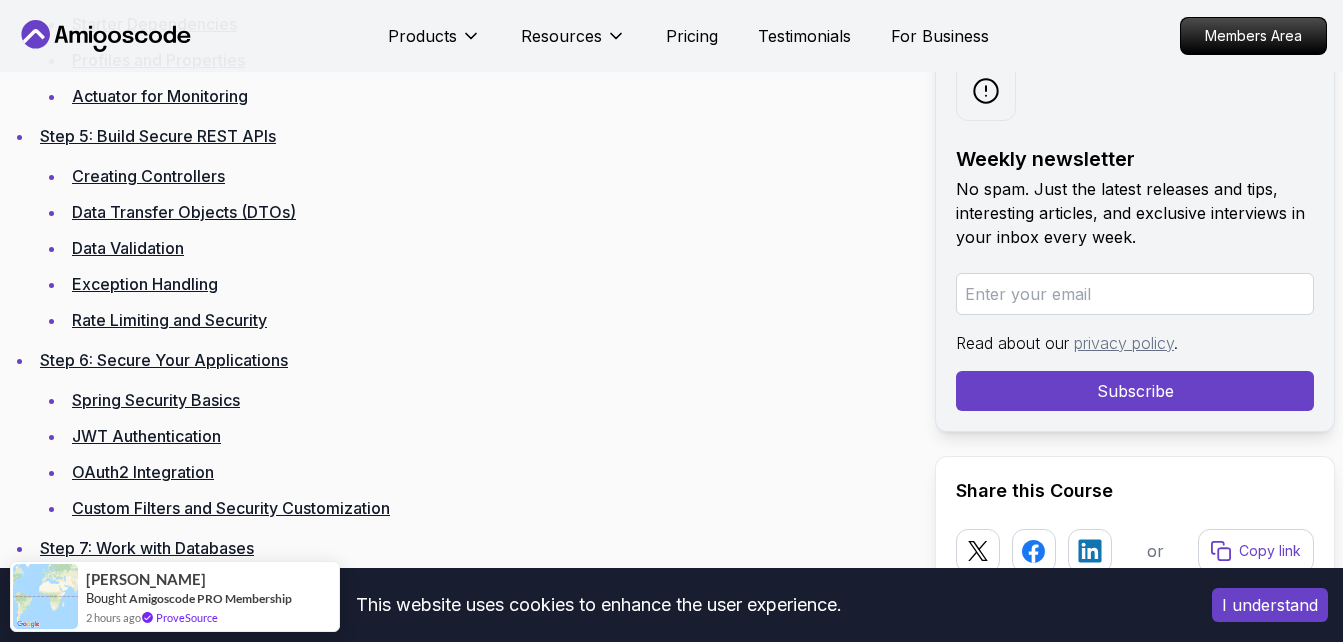 click on "This website uses cookies to enhance the user experience. I understand Products Resources Pricing Testimonials For Business Members Area Products Resources Pricing Testimonials For Business Members Area Blogs Spring Boot Roadmap 2025: The Complete Guide for Backend Developers backend 30 min read Spring Boot Roadmap 2025: The Complete Guide for Backend Developers Learn how to master Spring Boot in [DATE] with this complete roadmap covering Java fundamentals, REST APIs, Spring Security, Data Access, and more. Weekly newsletter No spam. Just the latest releases and tips, interesting articles, and exclusive interviews in your inbox every week. Read about our   privacy policy . Subscribe Share this Course or Copy link Published By:  [PERSON_NAME]  |   Date:  [DATE] Introduction
Table of Contents
Why Learn Spring Boot in [DATE]?
Market Demand and Career Opportunities
Technical Advantages and Industry Adoption
Ecosystem and Community Support
Step 1: Master Java Fundamentals" at bounding box center (671, 10356) 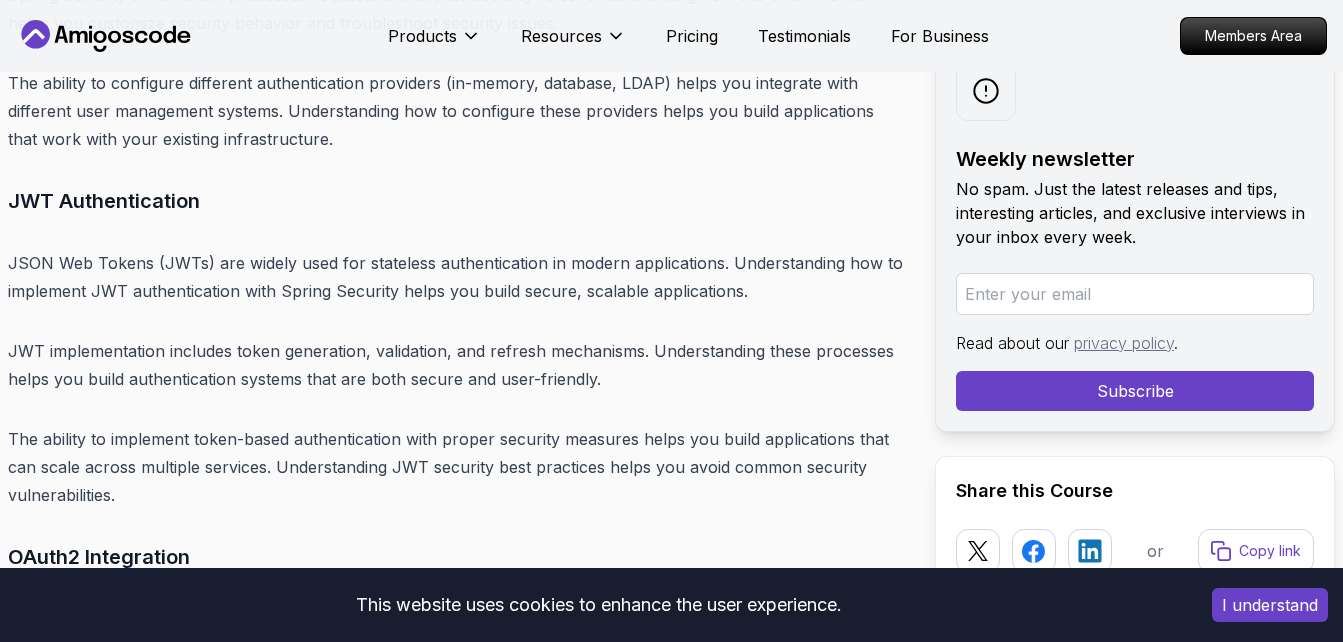 scroll, scrollTop: 15100, scrollLeft: 0, axis: vertical 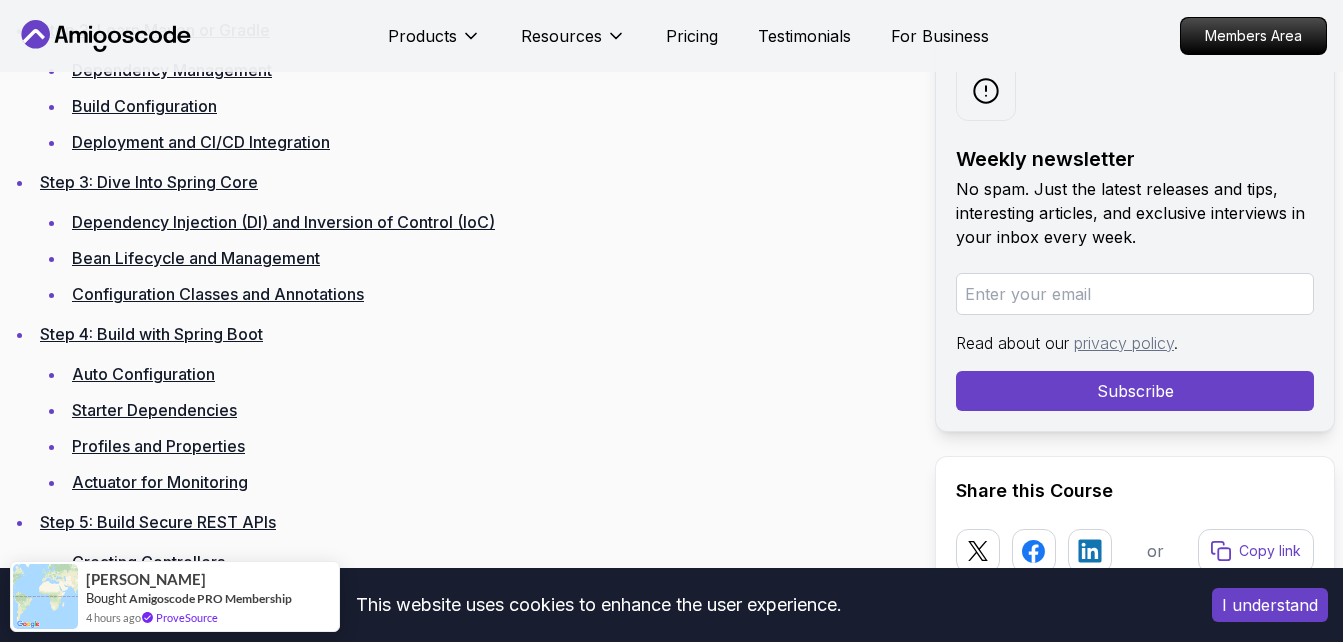 click on "Starter Dependencies" at bounding box center (154, 410) 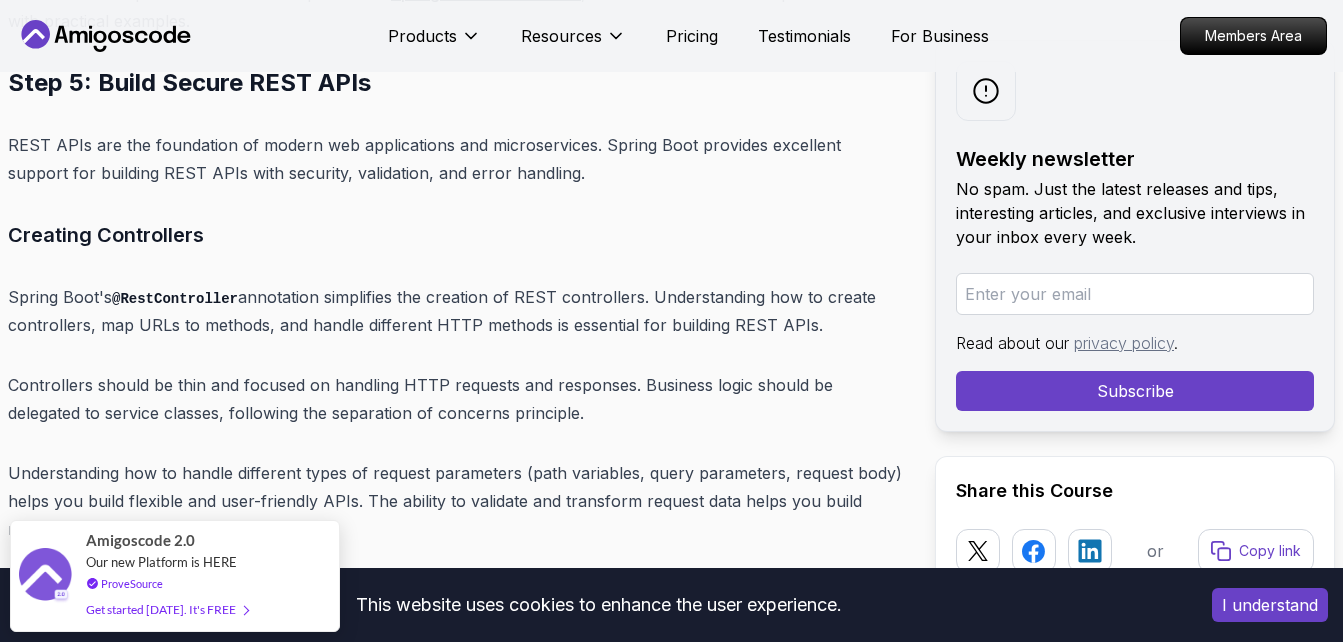 scroll, scrollTop: 12592, scrollLeft: 0, axis: vertical 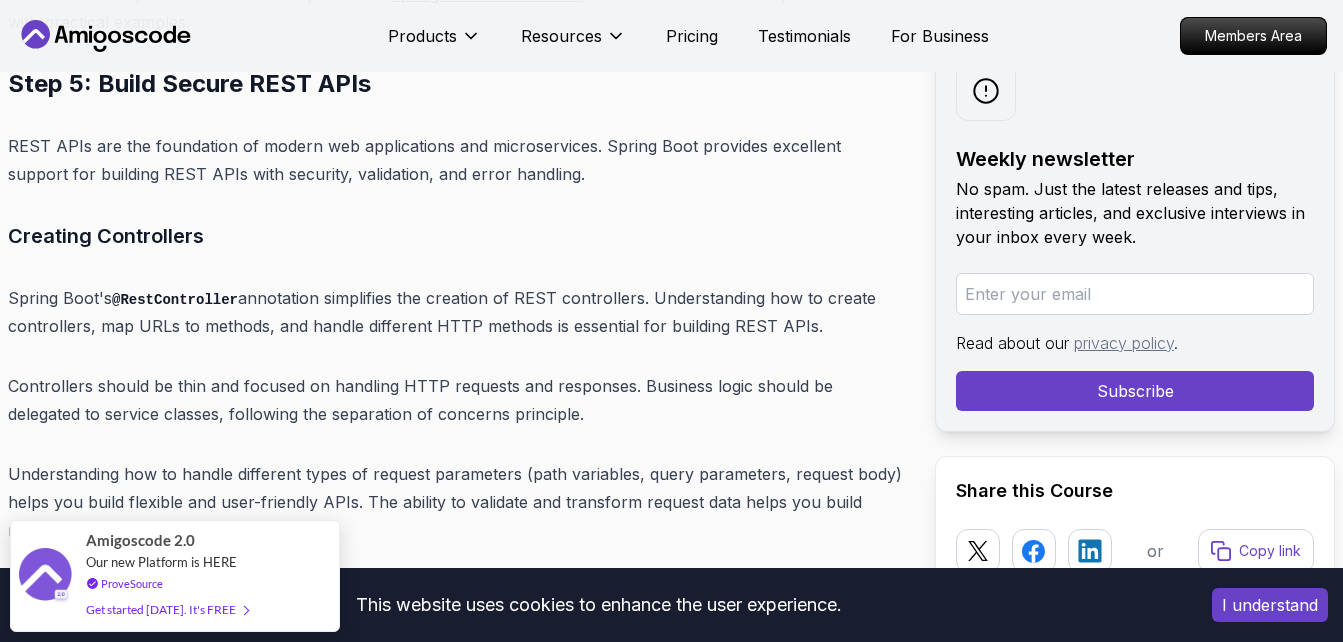 click on "Creating Controllers" at bounding box center (455, 236) 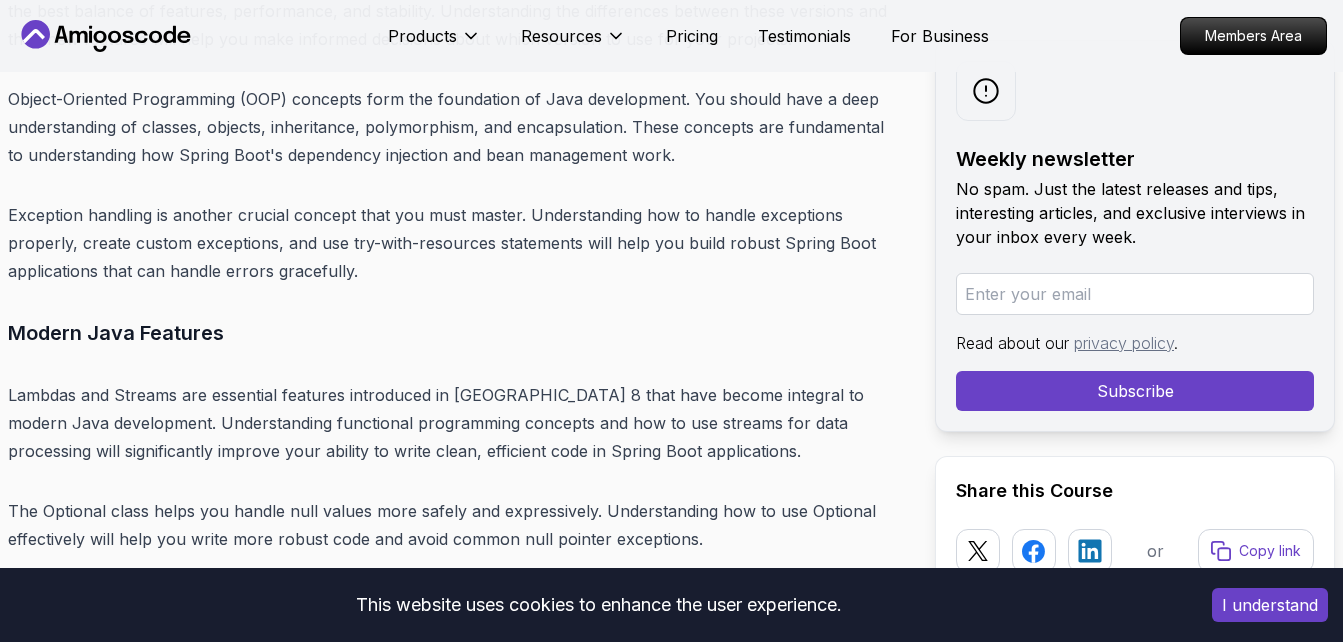 scroll, scrollTop: 7192, scrollLeft: 0, axis: vertical 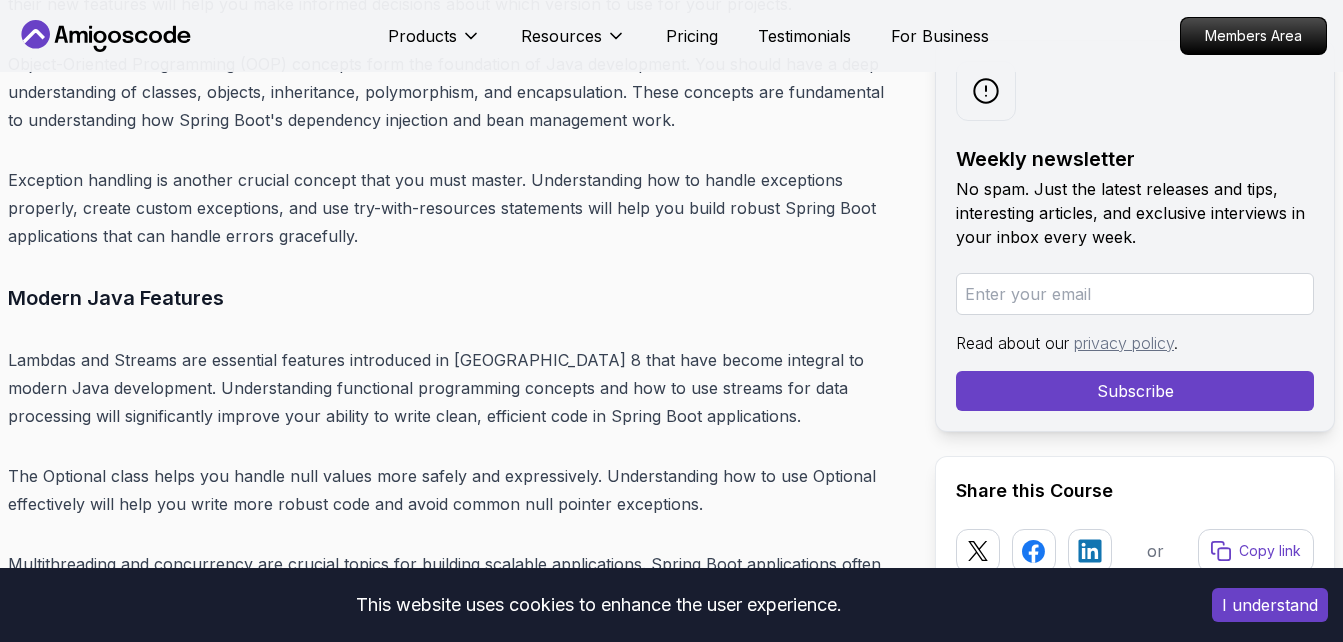 click on "The Optional class helps you handle null values more safely and expressively. Understanding how to use Optional effectively will help you write more robust code and avoid common null pointer exceptions." at bounding box center (455, 490) 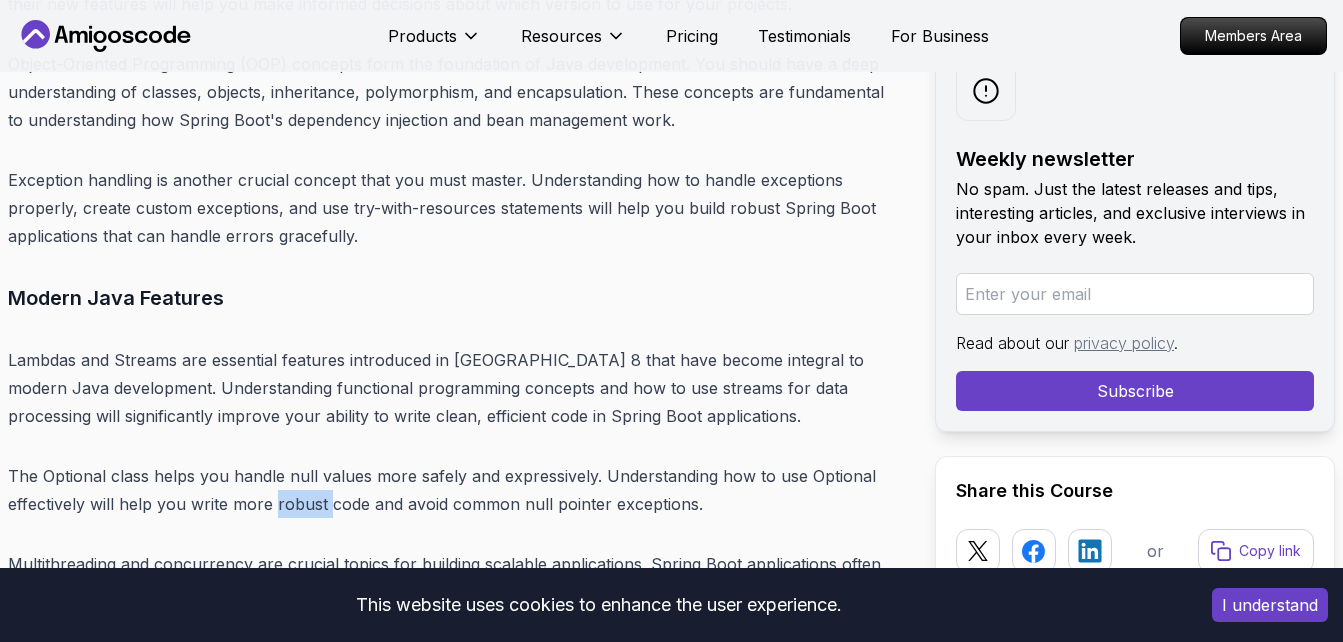 click on "The Optional class helps you handle null values more safely and expressively. Understanding how to use Optional effectively will help you write more robust code and avoid common null pointer exceptions." at bounding box center [455, 490] 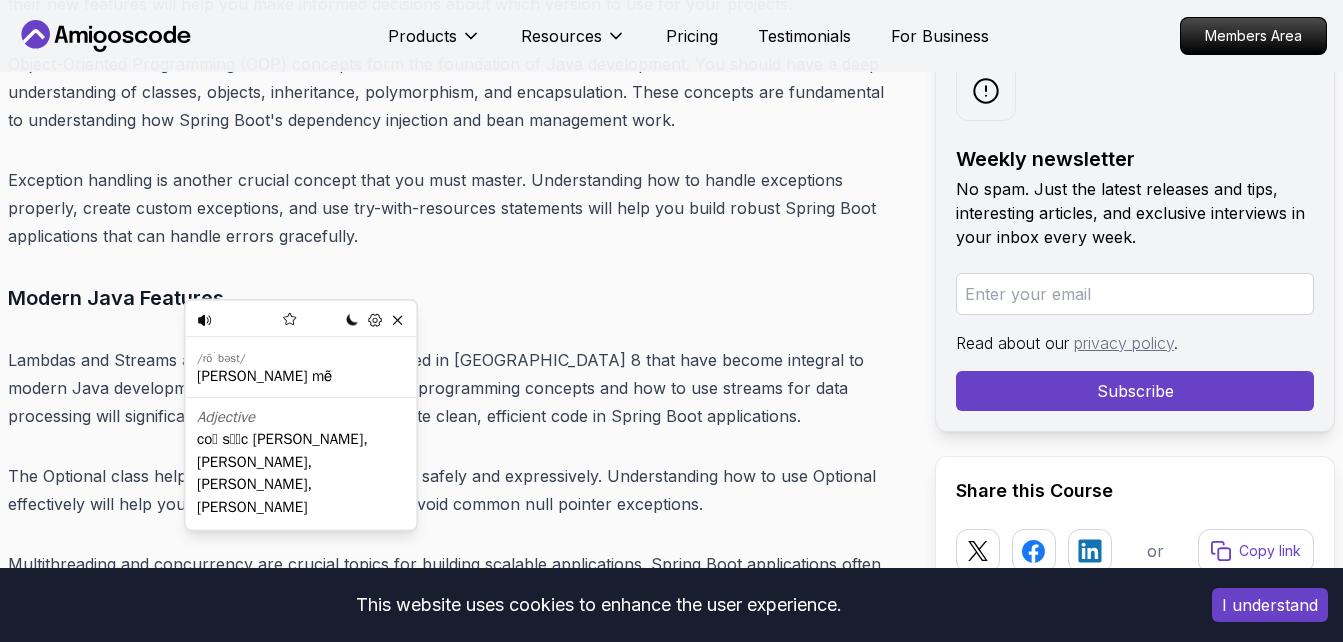 drag, startPoint x: 293, startPoint y: 510, endPoint x: 474, endPoint y: 512, distance: 181.01105 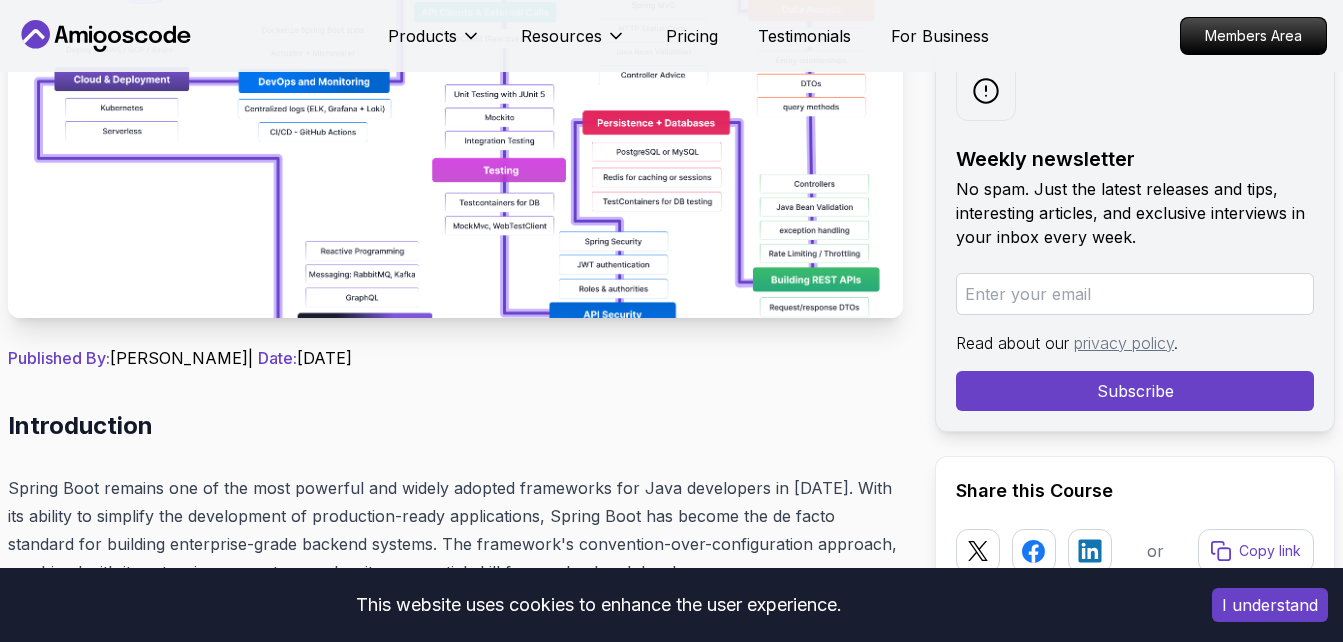 scroll, scrollTop: 600, scrollLeft: 0, axis: vertical 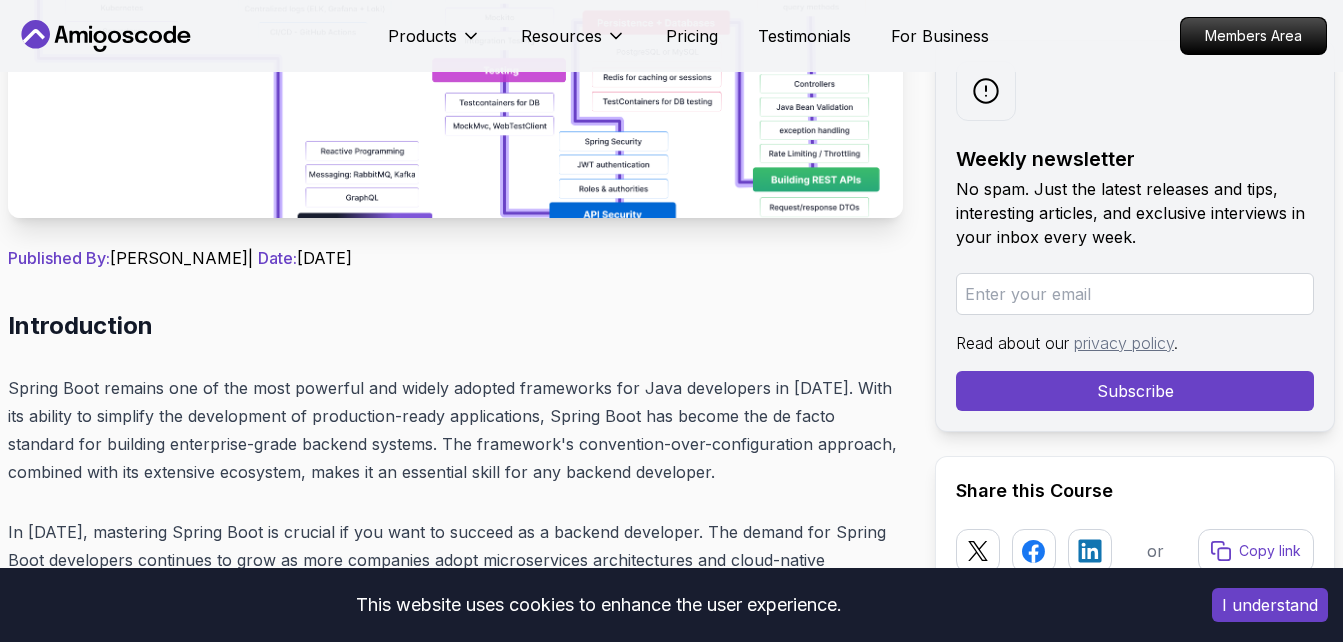 click on "Spring Boot remains one of the most powerful and widely adopted frameworks for Java developers in [DATE]. With its ability to simplify the development of production-ready applications, Spring Boot has become the de facto standard for building enterprise-grade backend systems. The framework's convention-over-configuration approach, combined with its extensive ecosystem, makes it an essential skill for any backend developer." at bounding box center (455, 430) 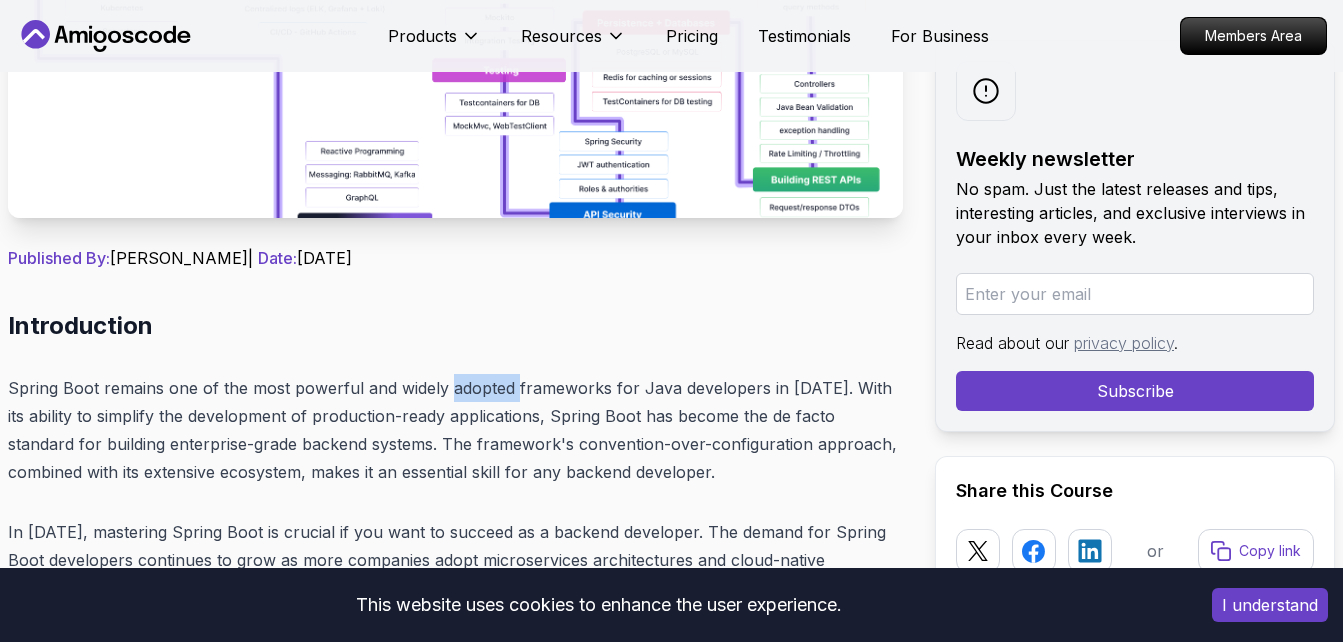 click on "Spring Boot remains one of the most powerful and widely adopted frameworks for Java developers in [DATE]. With its ability to simplify the development of production-ready applications, Spring Boot has become the de facto standard for building enterprise-grade backend systems. The framework's convention-over-configuration approach, combined with its extensive ecosystem, makes it an essential skill for any backend developer." at bounding box center (455, 430) 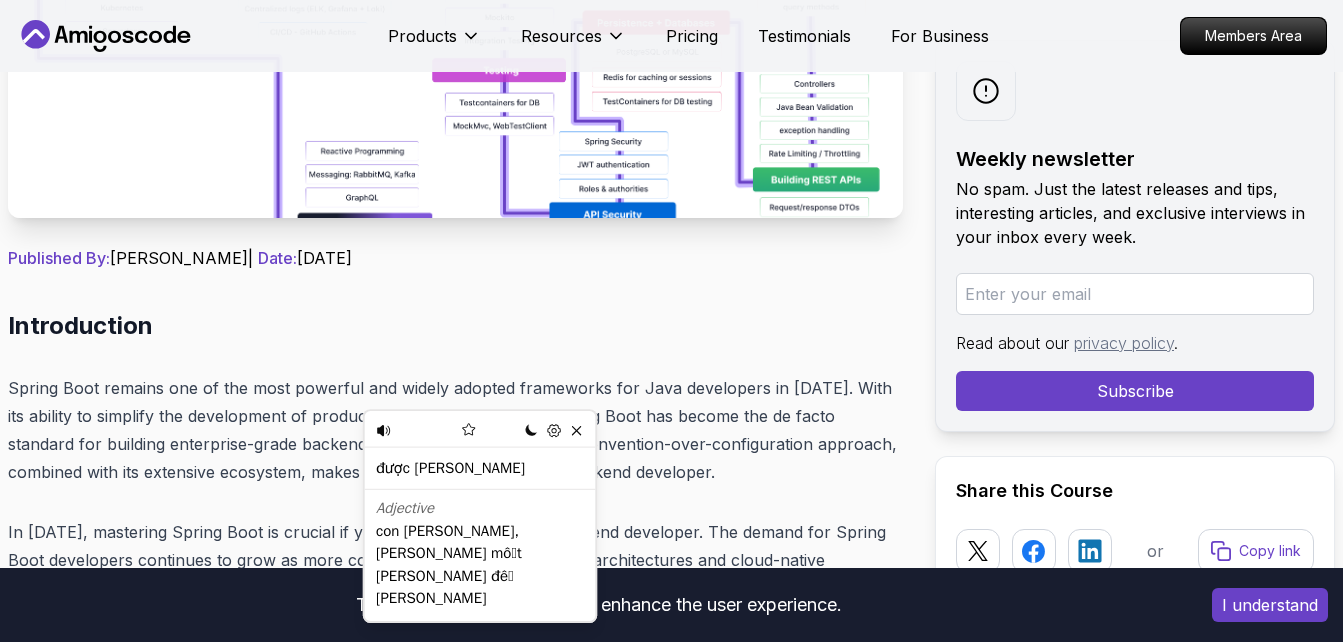 click on "Spring Boot remains one of the most powerful and widely adopted frameworks for Java developers in [DATE]. With its ability to simplify the development of production-ready applications, Spring Boot has become the de facto standard for building enterprise-grade backend systems. The framework's convention-over-configuration approach, combined with its extensive ecosystem, makes it an essential skill for any backend developer." at bounding box center [455, 430] 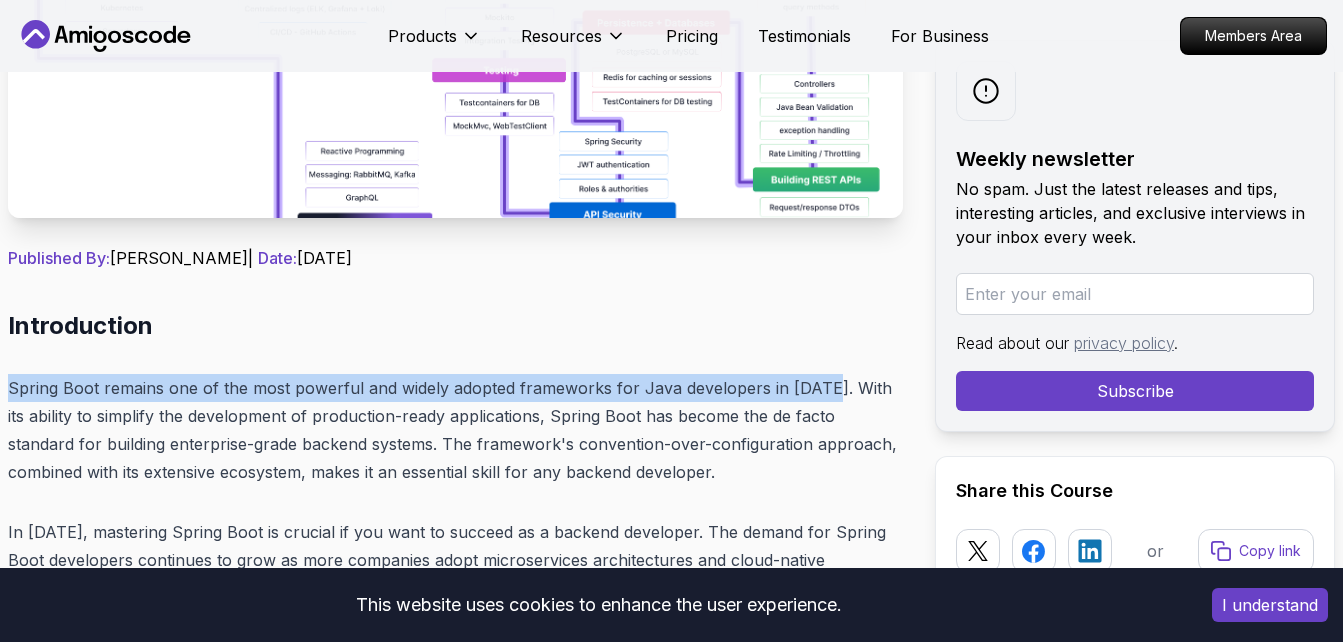 drag, startPoint x: 4, startPoint y: 381, endPoint x: 824, endPoint y: 382, distance: 820.0006 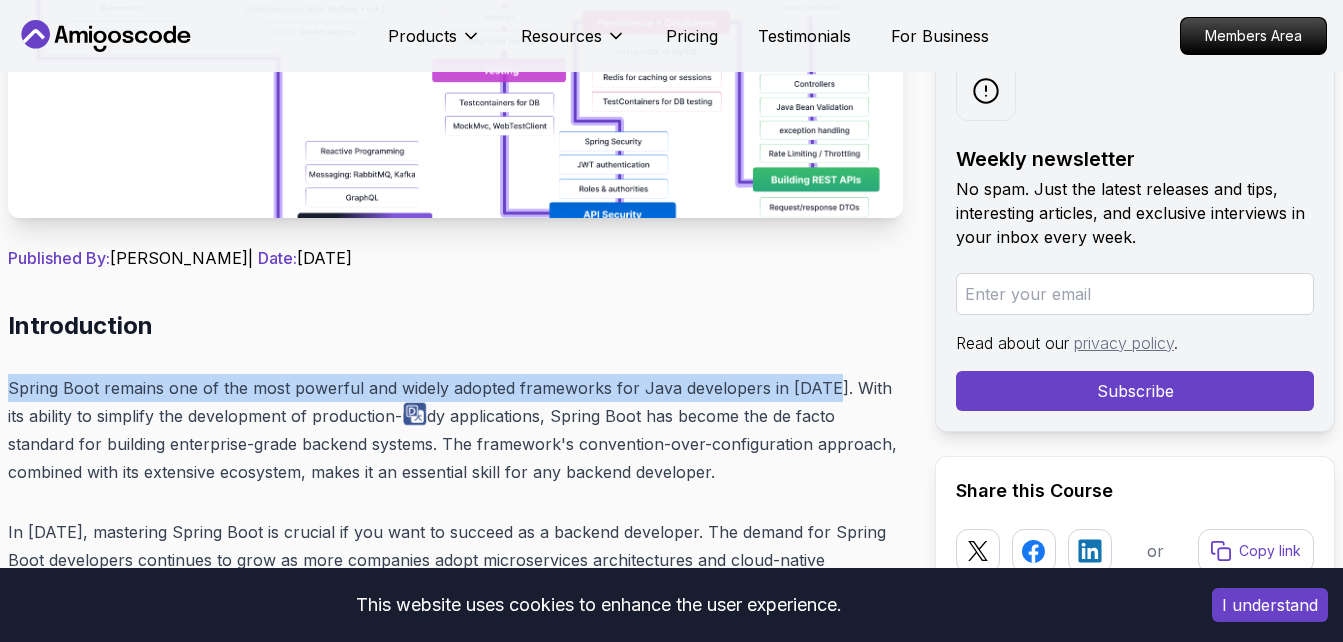 click at bounding box center [415, 414] 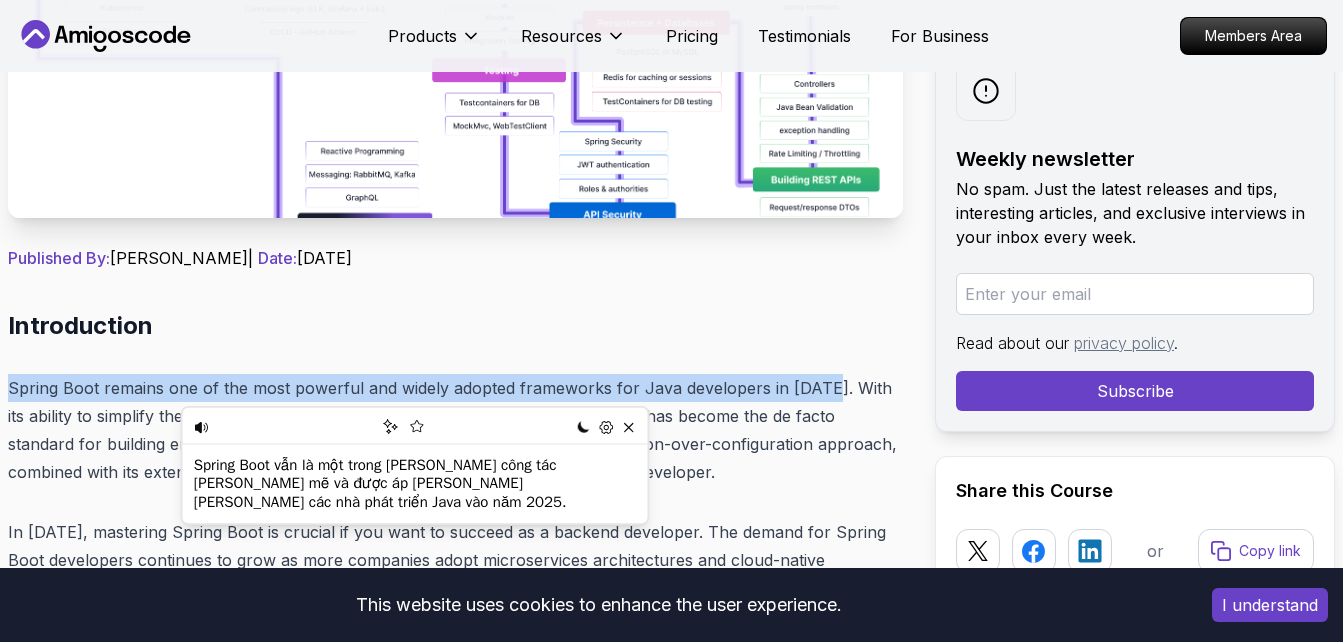 click on "Spring Boot remains one of the most powerful and widely adopted frameworks for Java developers in [DATE]. With its ability to simplify the development of production-ready applications, Spring Boot has become the de facto standard for building enterprise-grade backend systems. The framework's convention-over-configuration approach, combined with its extensive ecosystem, makes it an essential skill for any backend developer." at bounding box center (455, 430) 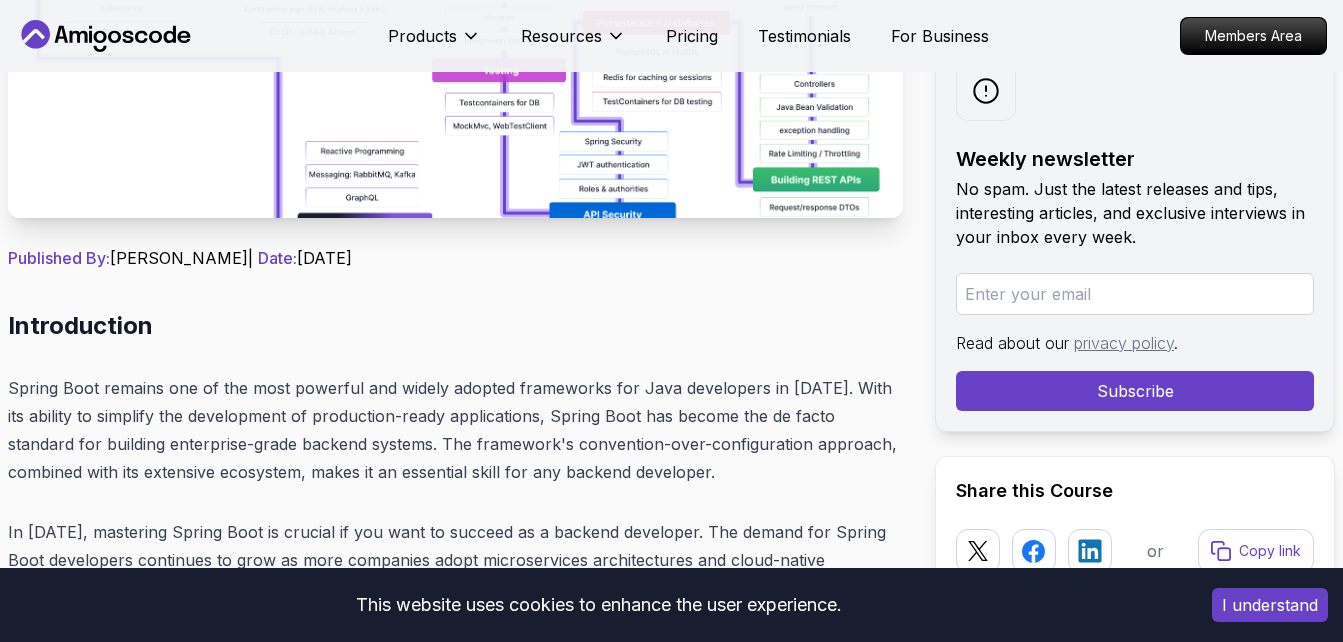 click on "Spring Boot remains one of the most powerful and widely adopted frameworks for Java developers in [DATE]. With its ability to simplify the development of production-ready applications, Spring Boot has become the de facto standard for building enterprise-grade backend systems. The framework's convention-over-configuration approach, combined with its extensive ecosystem, makes it an essential skill for any backend developer." at bounding box center (455, 430) 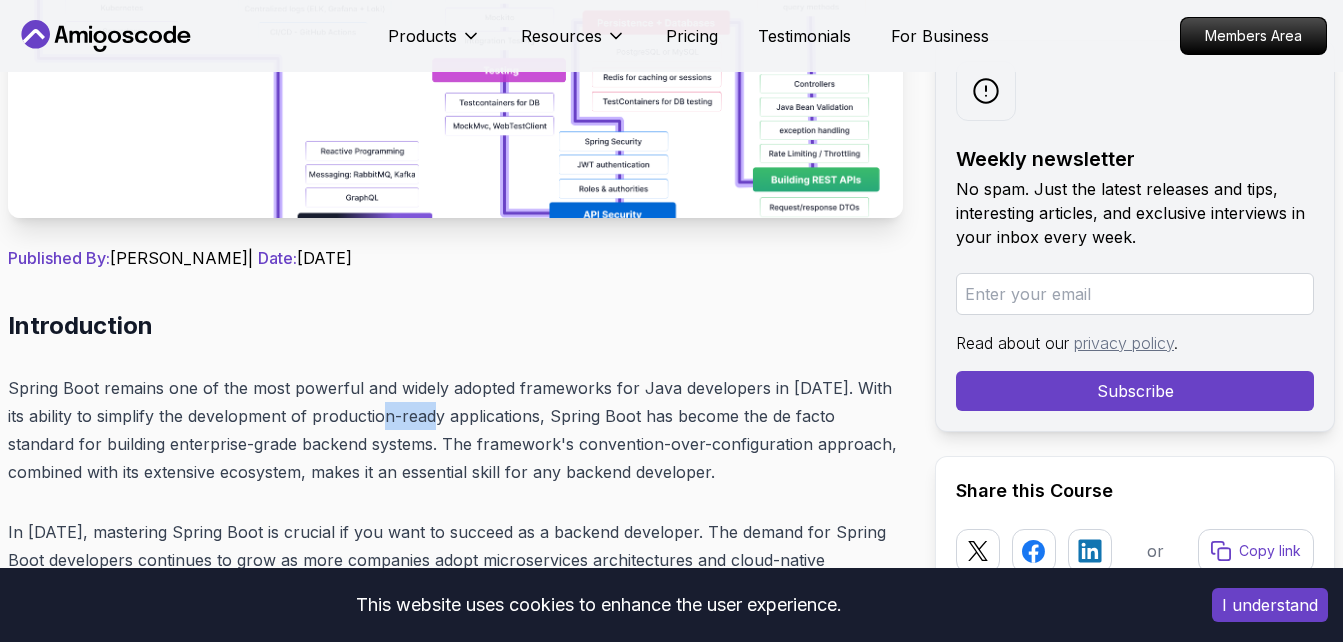click on "Spring Boot remains one of the most powerful and widely adopted frameworks for Java developers in [DATE]. With its ability to simplify the development of production-ready applications, Spring Boot has become the de facto standard for building enterprise-grade backend systems. The framework's convention-over-configuration approach, combined with its extensive ecosystem, makes it an essential skill for any backend developer." at bounding box center [455, 430] 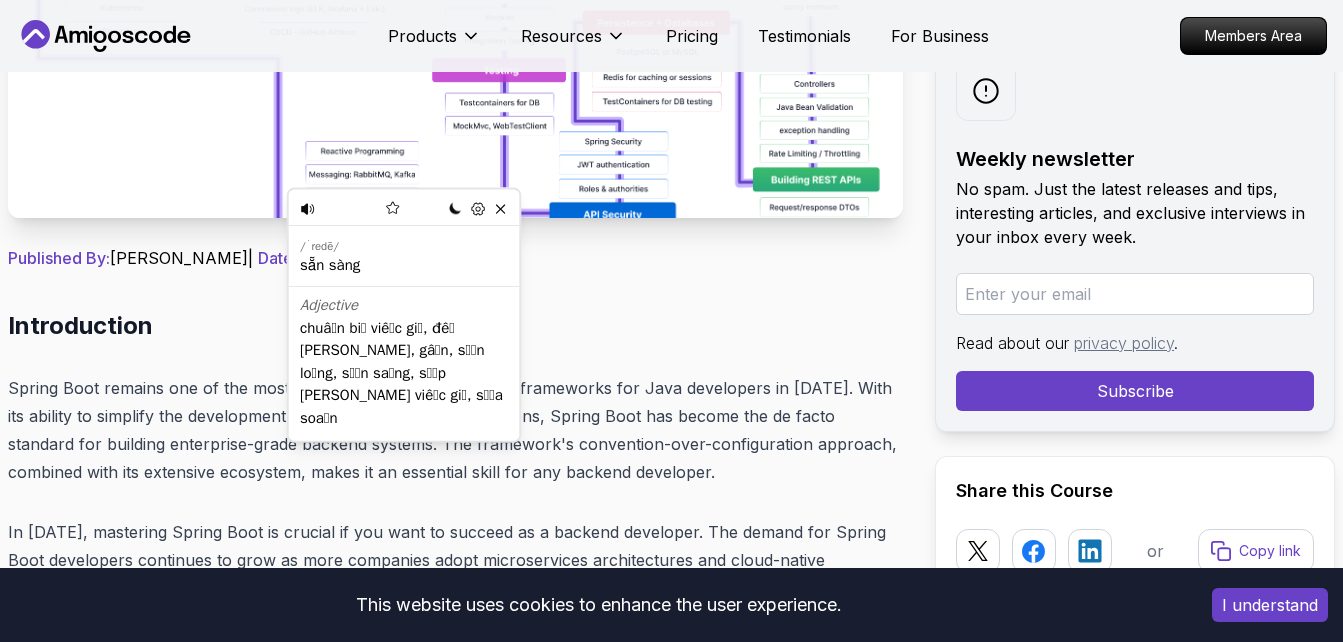 click on "Spring Boot remains one of the most powerful and widely adopted frameworks for Java developers in [DATE]. With its ability to simplify the development of production-ready applications, Spring Boot has become the de facto standard for building enterprise-grade backend systems. The framework's convention-over-configuration approach, combined with its extensive ecosystem, makes it an essential skill for any backend developer." at bounding box center (455, 430) 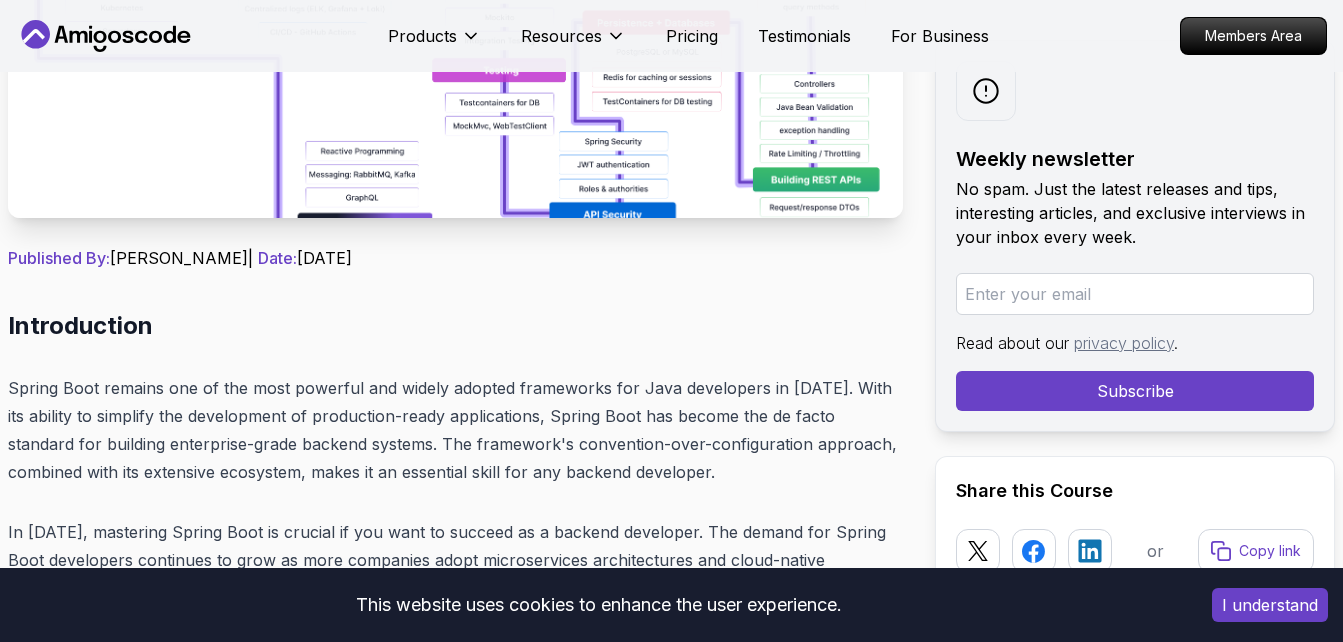 click on "Spring Boot remains one of the most powerful and widely adopted frameworks for Java developers in [DATE]. With its ability to simplify the development of production-ready applications, Spring Boot has become the de facto standard for building enterprise-grade backend systems. The framework's convention-over-configuration approach, combined with its extensive ecosystem, makes it an essential skill for any backend developer." at bounding box center [455, 430] 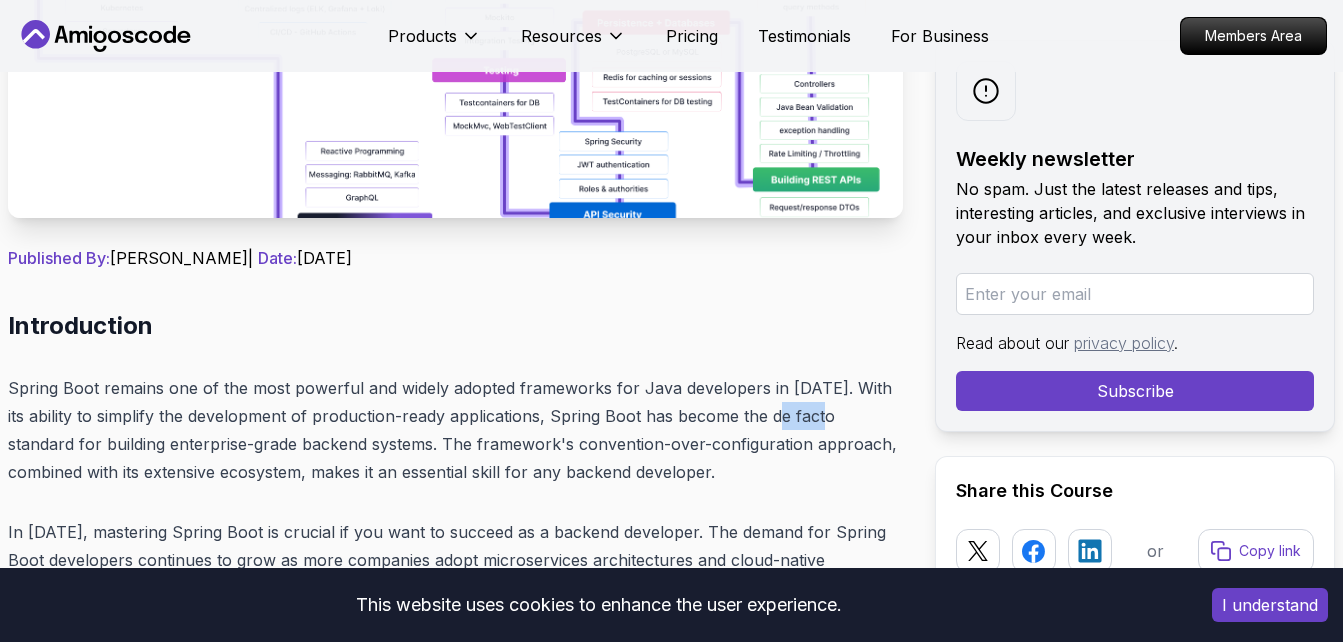 click on "Spring Boot remains one of the most powerful and widely adopted frameworks for Java developers in [DATE]. With its ability to simplify the development of production-ready applications, Spring Boot has become the de facto standard for building enterprise-grade backend systems. The framework's convention-over-configuration approach, combined with its extensive ecosystem, makes it an essential skill for any backend developer." at bounding box center (455, 430) 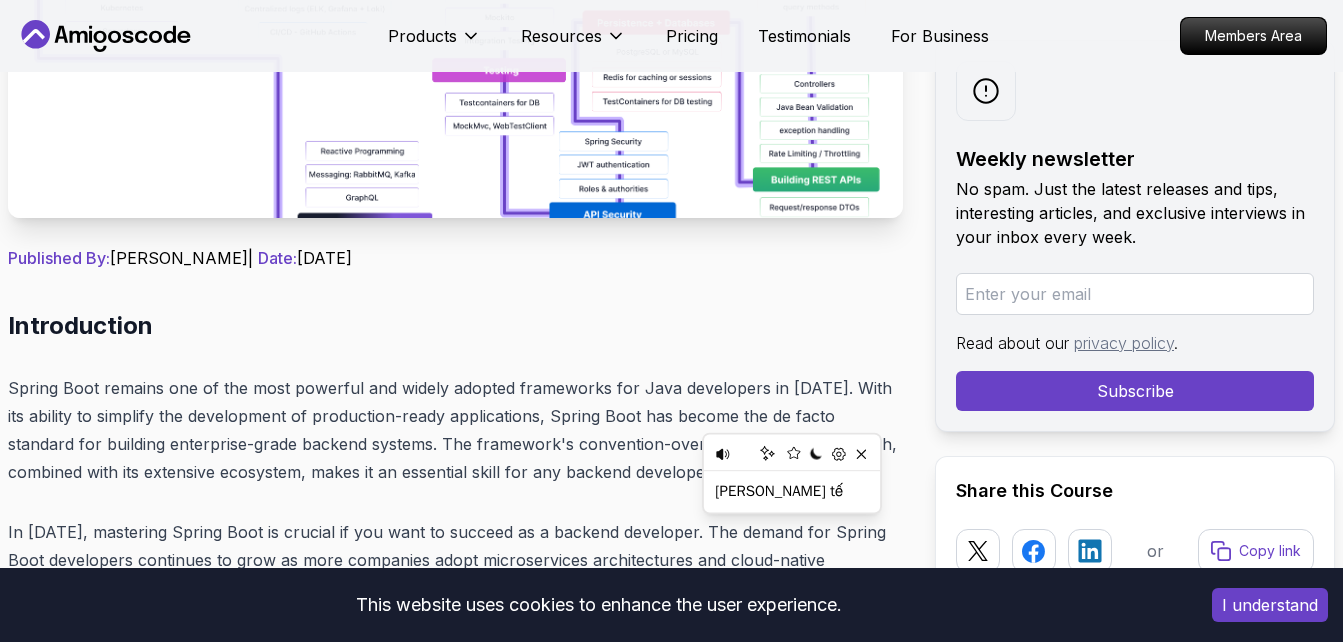 drag, startPoint x: 784, startPoint y: 413, endPoint x: 656, endPoint y: 411, distance: 128.01562 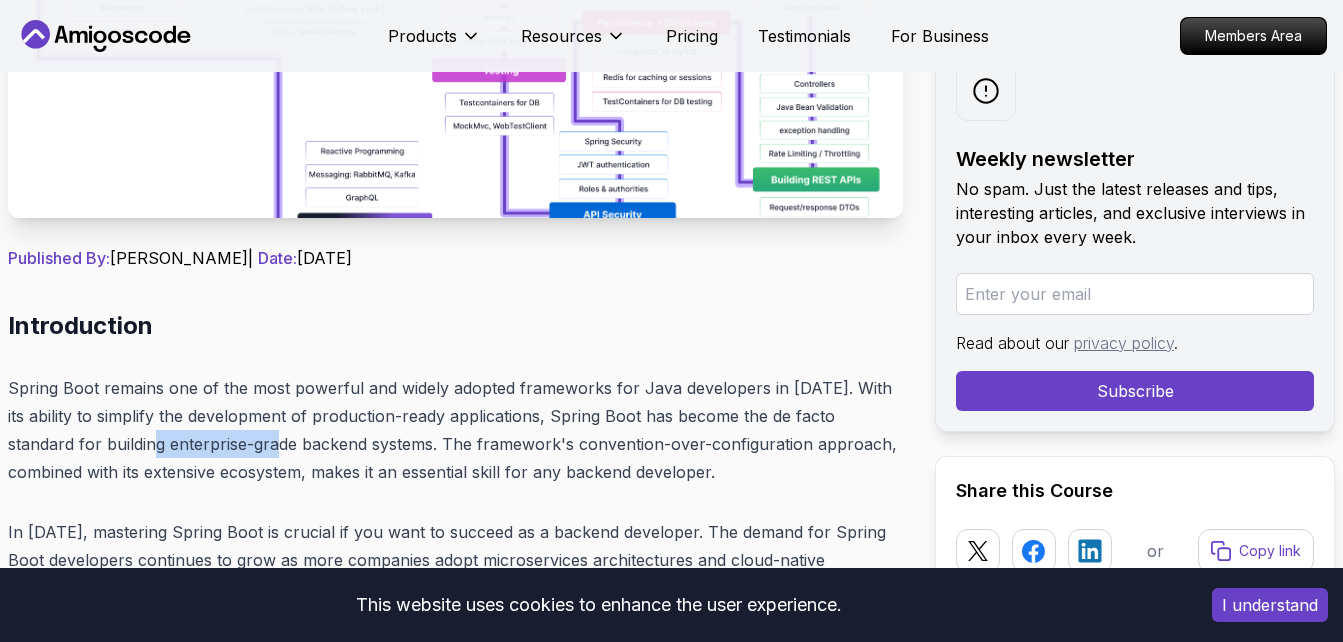 drag, startPoint x: 98, startPoint y: 440, endPoint x: 223, endPoint y: 435, distance: 125.09996 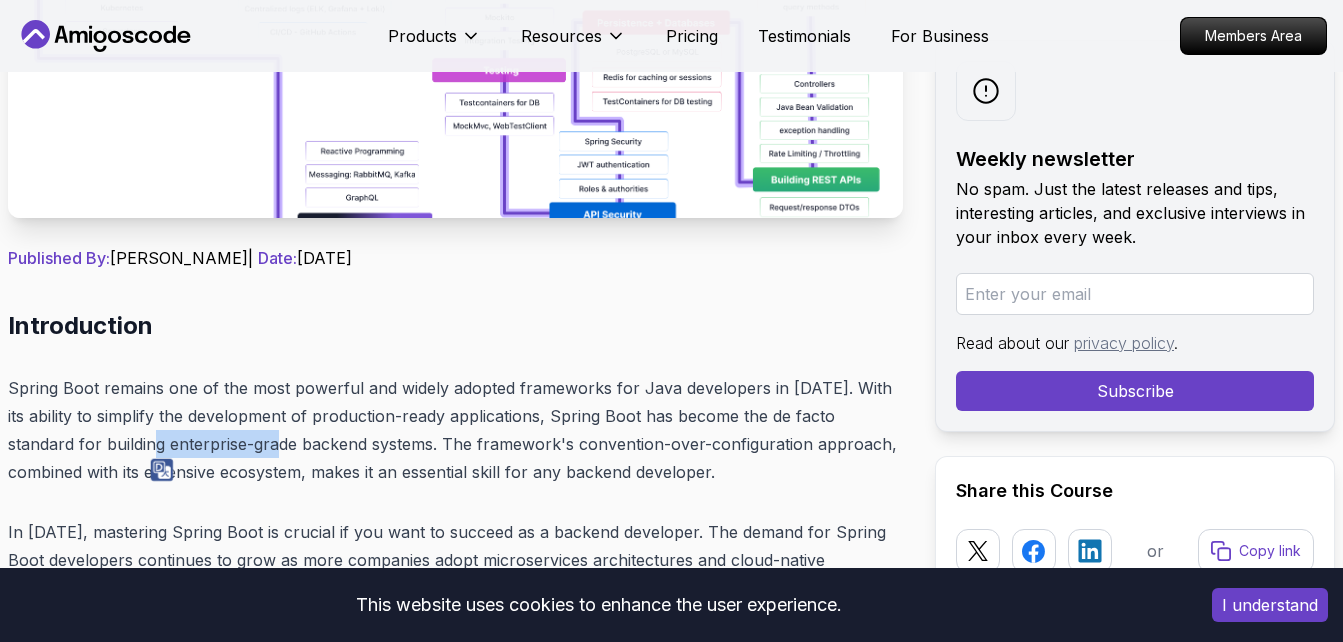 drag, startPoint x: 223, startPoint y: 435, endPoint x: 164, endPoint y: 463, distance: 65.30697 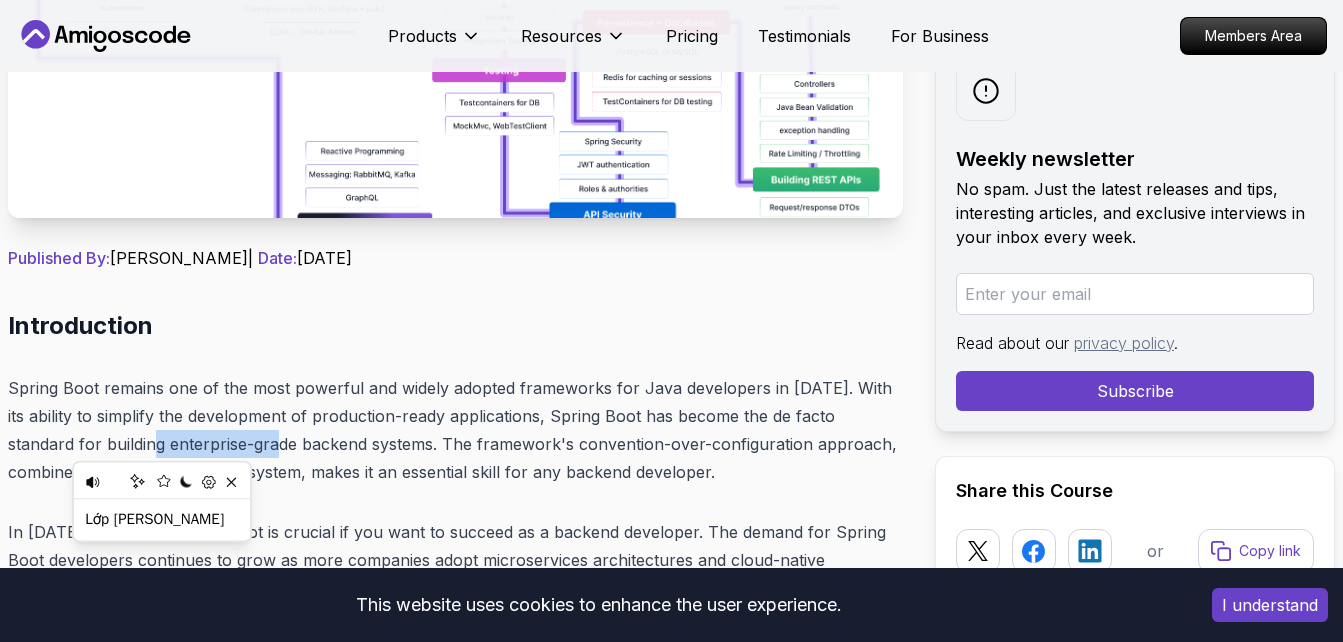 click on "Spring Boot remains one of the most powerful and widely adopted frameworks for Java developers in [DATE]. With its ability to simplify the development of production-ready applications, Spring Boot has become the de facto standard for building enterprise-grade backend systems. The framework's convention-over-configuration approach, combined with its extensive ecosystem, makes it an essential skill for any backend developer." at bounding box center [455, 430] 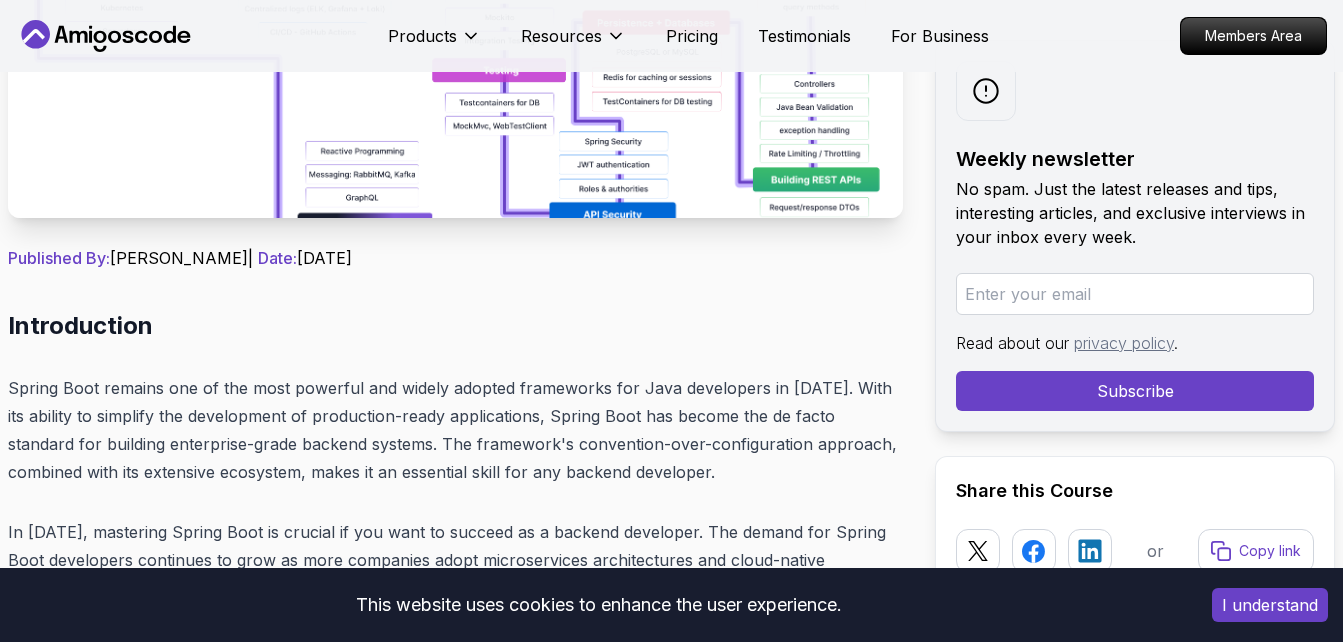 click on "Spring Boot remains one of the most powerful and widely adopted frameworks for Java developers in [DATE]. With its ability to simplify the development of production-ready applications, Spring Boot has become the de facto standard for building enterprise-grade backend systems. The framework's convention-over-configuration approach, combined with its extensive ecosystem, makes it an essential skill for any backend developer." at bounding box center [455, 430] 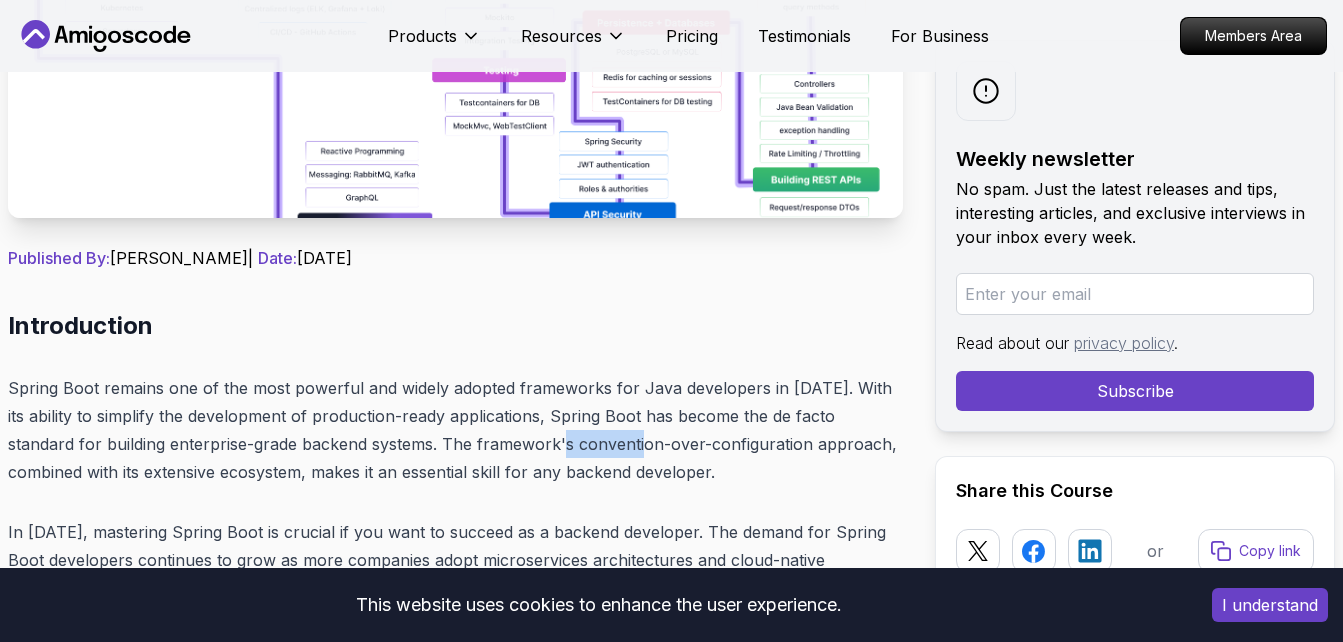 click on "Spring Boot remains one of the most powerful and widely adopted frameworks for Java developers in [DATE]. With its ability to simplify the development of production-ready applications, Spring Boot has become the de facto standard for building enterprise-grade backend systems. The framework's convention-over-configuration approach, combined with its extensive ecosystem, makes it an essential skill for any backend developer." at bounding box center [455, 430] 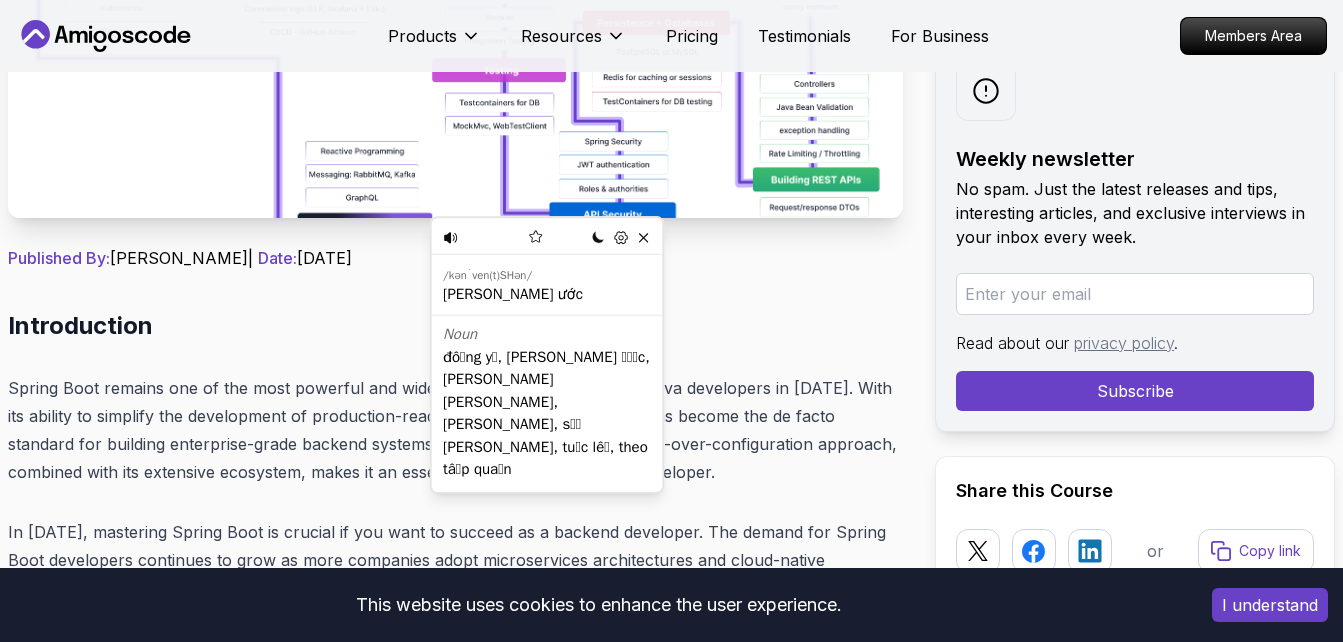 click on "Spring Boot remains one of the most powerful and widely adopted frameworks for Java developers in [DATE]. With its ability to simplify the development of production-ready applications, Spring Boot has become the de facto standard for building enterprise-grade backend systems. The framework's convention-over-configuration approach, combined with its extensive ecosystem, makes it an essential skill for any backend developer." at bounding box center [455, 430] 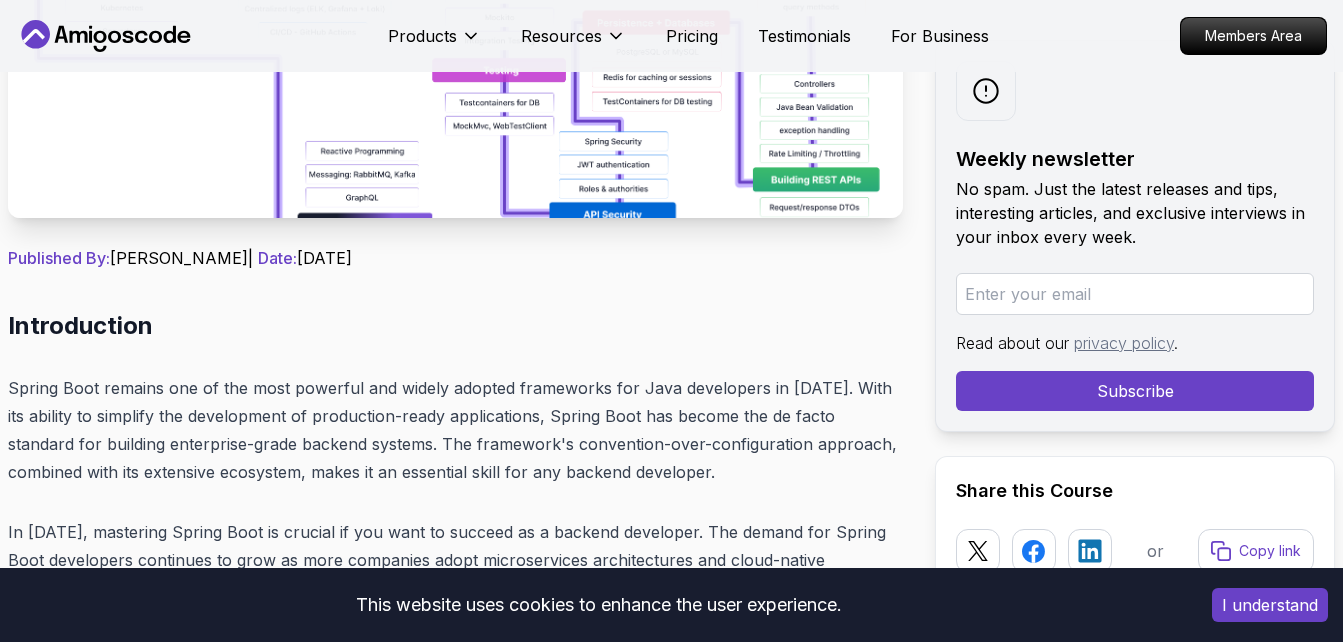 click on "Spring Boot remains one of the most powerful and widely adopted frameworks for Java developers in [DATE]. With its ability to simplify the development of production-ready applications, Spring Boot has become the de facto standard for building enterprise-grade backend systems. The framework's convention-over-configuration approach, combined with its extensive ecosystem, makes it an essential skill for any backend developer." at bounding box center [455, 430] 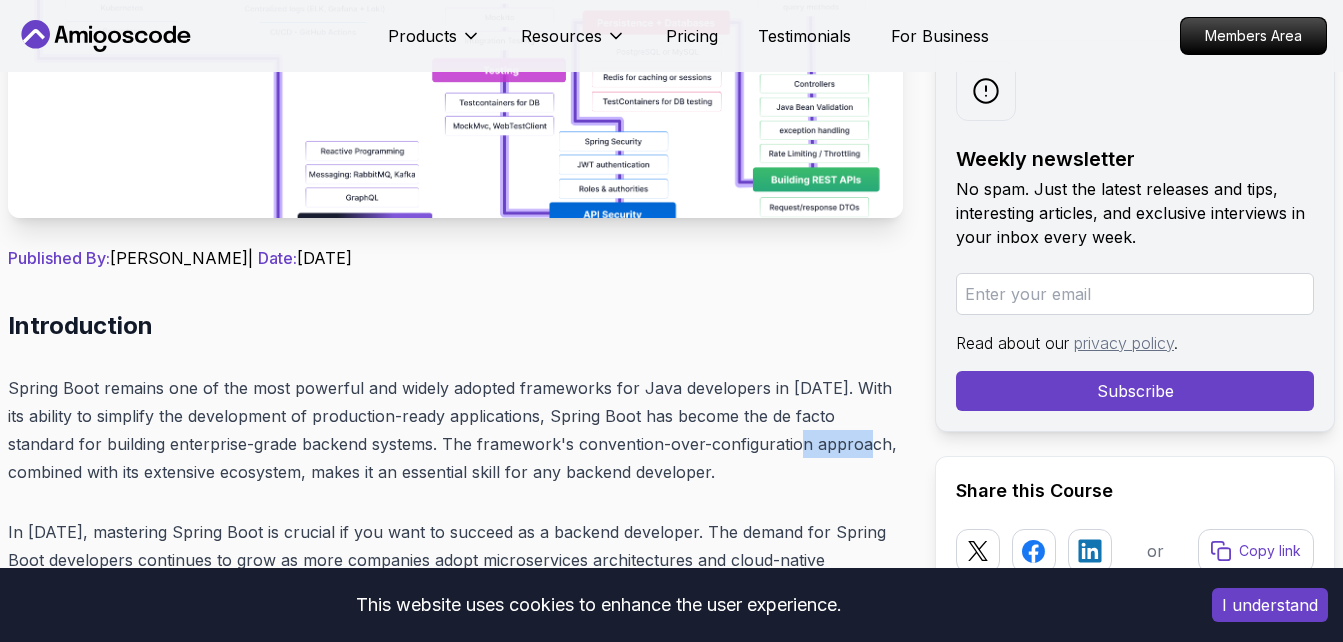 click on "Spring Boot remains one of the most powerful and widely adopted frameworks for Java developers in [DATE]. With its ability to simplify the development of production-ready applications, Spring Boot has become the de facto standard for building enterprise-grade backend systems. The framework's convention-over-configuration approach, combined with its extensive ecosystem, makes it an essential skill for any backend developer." at bounding box center (455, 430) 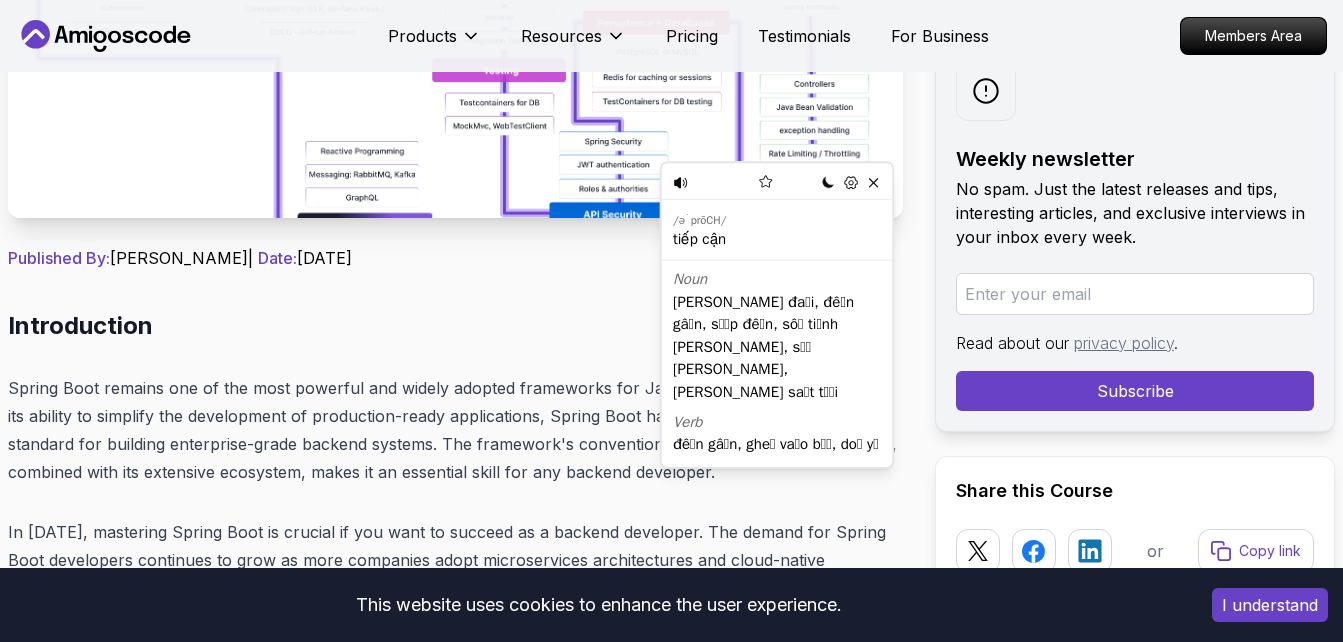 drag, startPoint x: 746, startPoint y: 444, endPoint x: 607, endPoint y: 447, distance: 139.03236 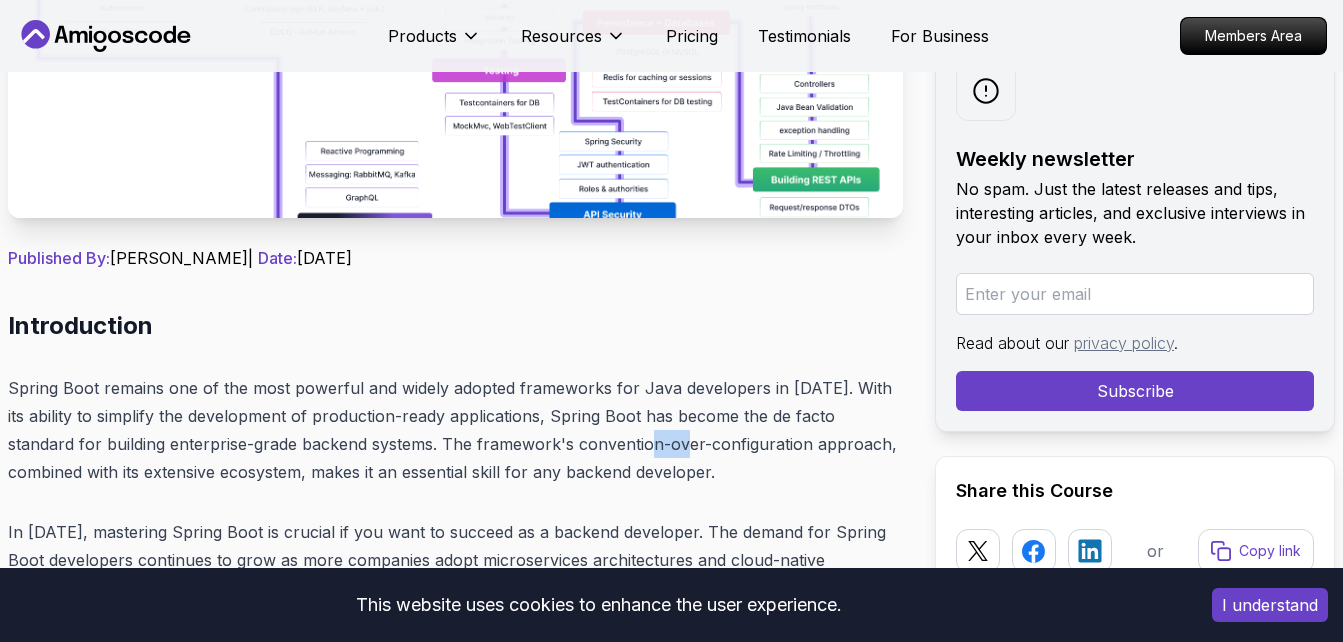 click on "Spring Boot remains one of the most powerful and widely adopted frameworks for Java developers in [DATE]. With its ability to simplify the development of production-ready applications, Spring Boot has become the de facto standard for building enterprise-grade backend systems. The framework's convention-over-configuration approach, combined with its extensive ecosystem, makes it an essential skill for any backend developer." at bounding box center [455, 430] 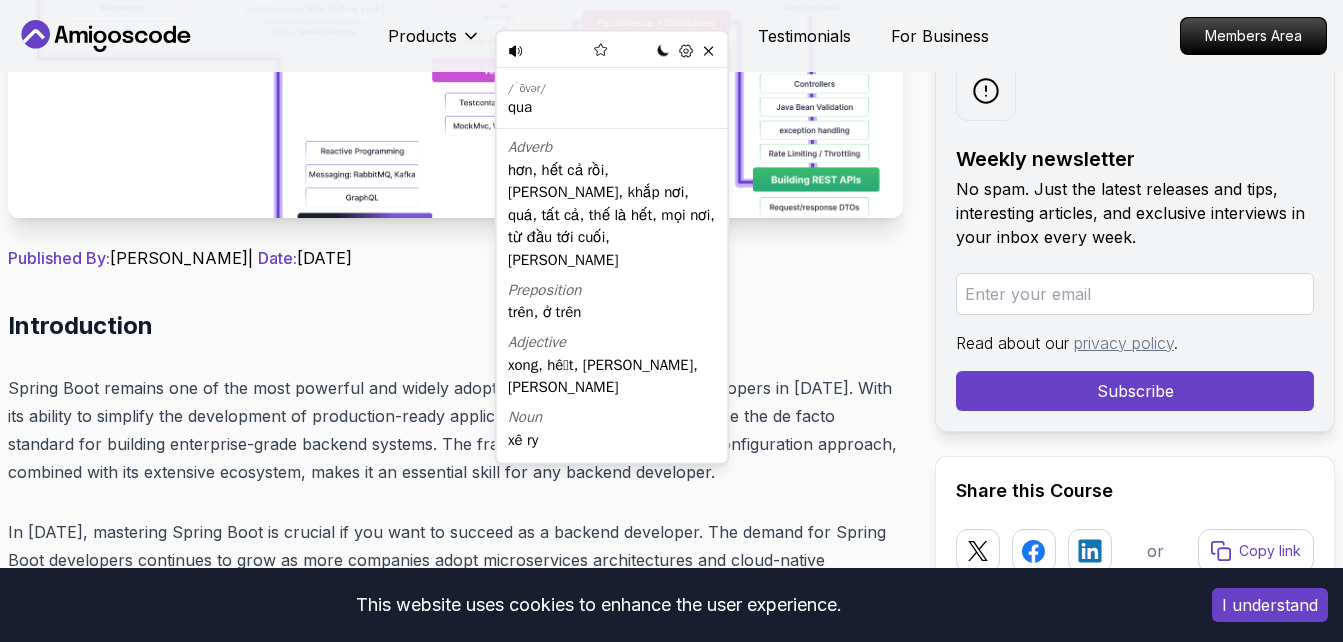 drag, startPoint x: 607, startPoint y: 447, endPoint x: 655, endPoint y: 439, distance: 48.6621 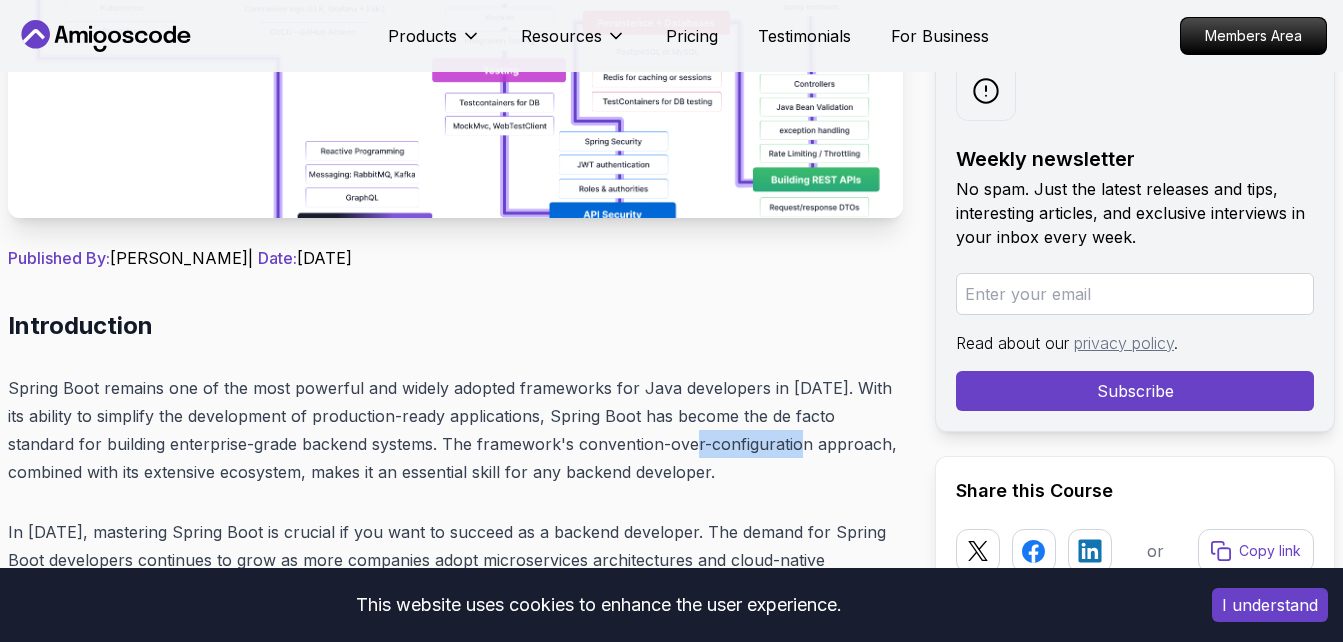 click on "Spring Boot remains one of the most powerful and widely adopted frameworks for Java developers in [DATE]. With its ability to simplify the development of production-ready applications, Spring Boot has become the de facto standard for building enterprise-grade backend systems. The framework's convention-over-configuration approach, combined with its extensive ecosystem, makes it an essential skill for any backend developer." at bounding box center [455, 430] 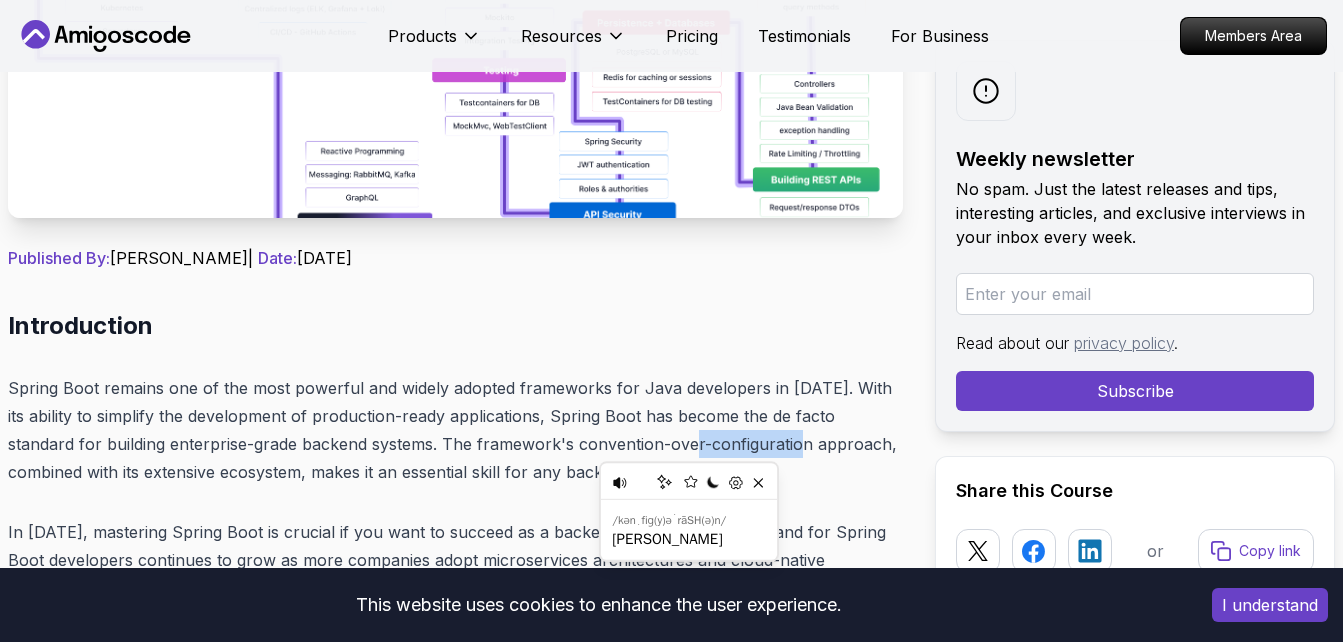 click on "Spring Boot remains one of the most powerful and widely adopted frameworks for Java developers in [DATE]. With its ability to simplify the development of production-ready applications, Spring Boot has become the de facto standard for building enterprise-grade backend systems. The framework's convention-over-configuration approach, combined with its extensive ecosystem, makes it an essential skill for any backend developer." at bounding box center (455, 430) 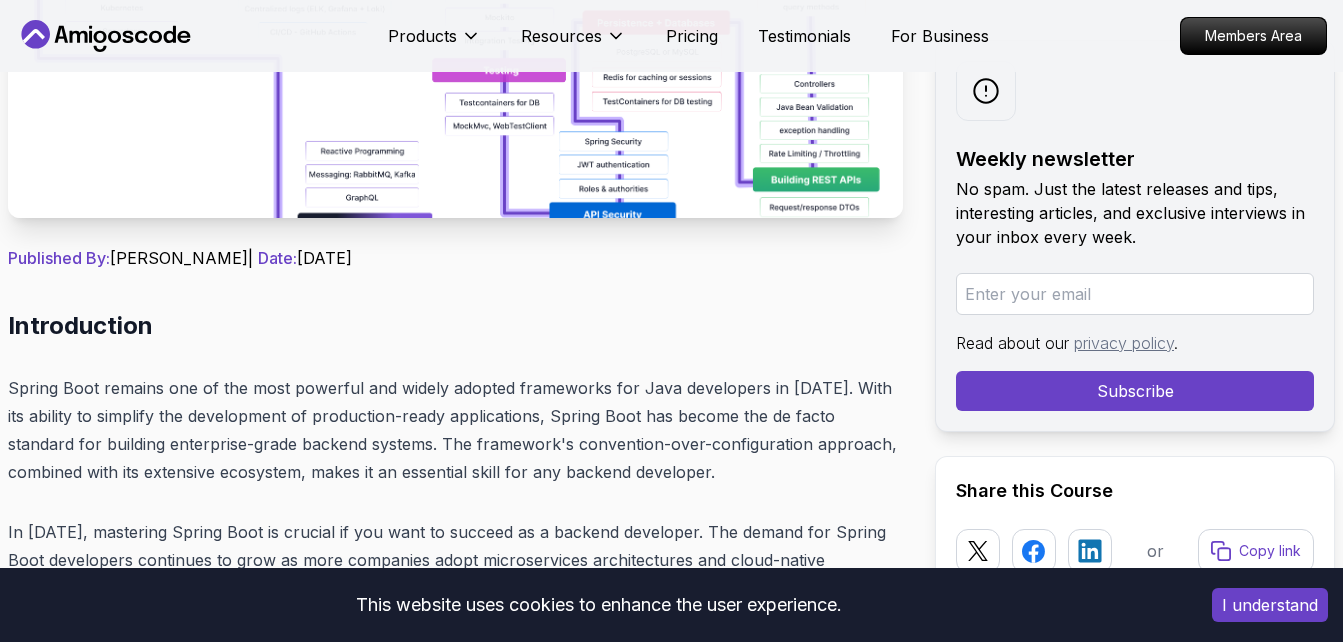 click on "Spring Boot remains one of the most powerful and widely adopted frameworks for Java developers in [DATE]. With its ability to simplify the development of production-ready applications, Spring Boot has become the de facto standard for building enterprise-grade backend systems. The framework's convention-over-configuration approach, combined with its extensive ecosystem, makes it an essential skill for any backend developer." at bounding box center [455, 430] 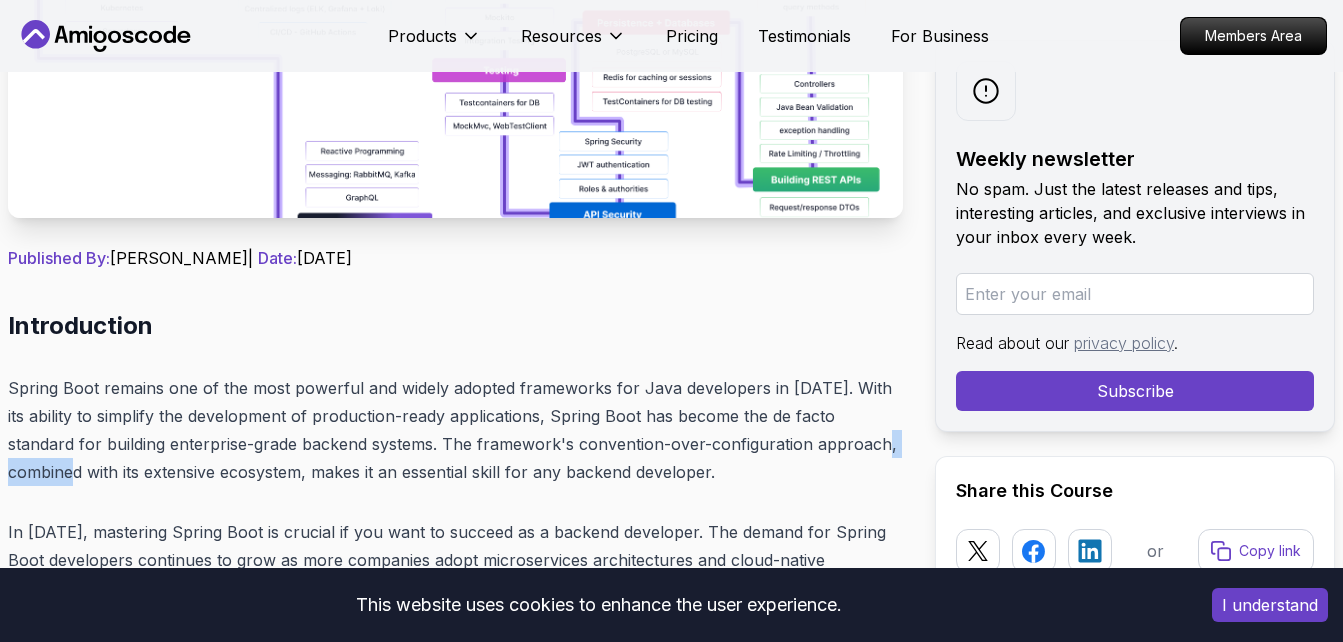 click on "Spring Boot remains one of the most powerful and widely adopted frameworks for Java developers in [DATE]. With its ability to simplify the development of production-ready applications, Spring Boot has become the de facto standard for building enterprise-grade backend systems. The framework's convention-over-configuration approach, combined with its extensive ecosystem, makes it an essential skill for any backend developer." at bounding box center (455, 430) 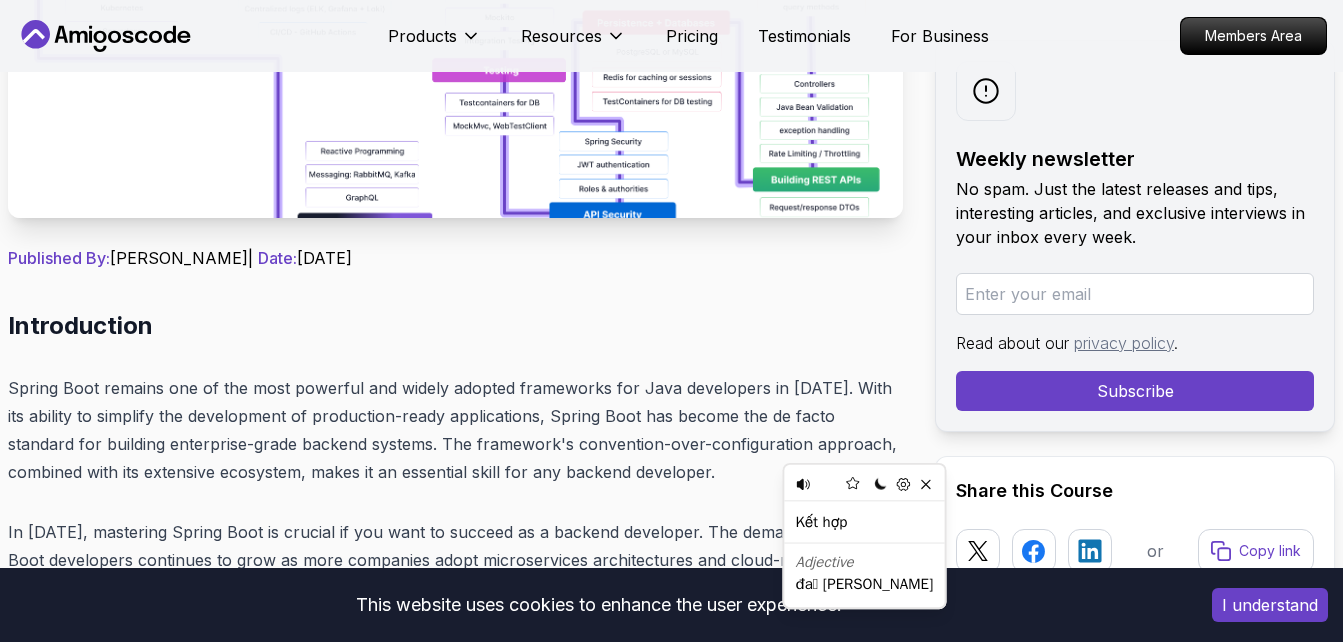 drag, startPoint x: 857, startPoint y: 442, endPoint x: 706, endPoint y: 455, distance: 151.55856 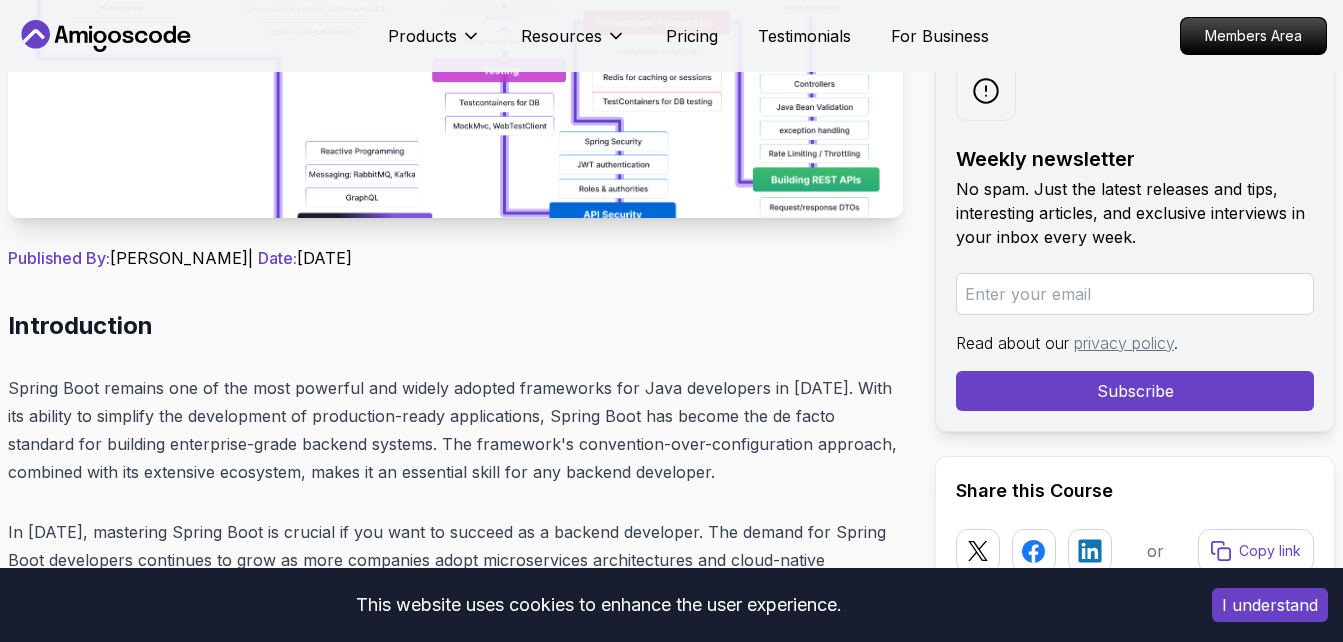 click on "Spring Boot remains one of the most powerful and widely adopted frameworks for Java developers in [DATE]. With its ability to simplify the development of production-ready applications, Spring Boot has become the de facto standard for building enterprise-grade backend systems. The framework's convention-over-configuration approach, combined with its extensive ecosystem, makes it an essential skill for any backend developer." at bounding box center (455, 430) 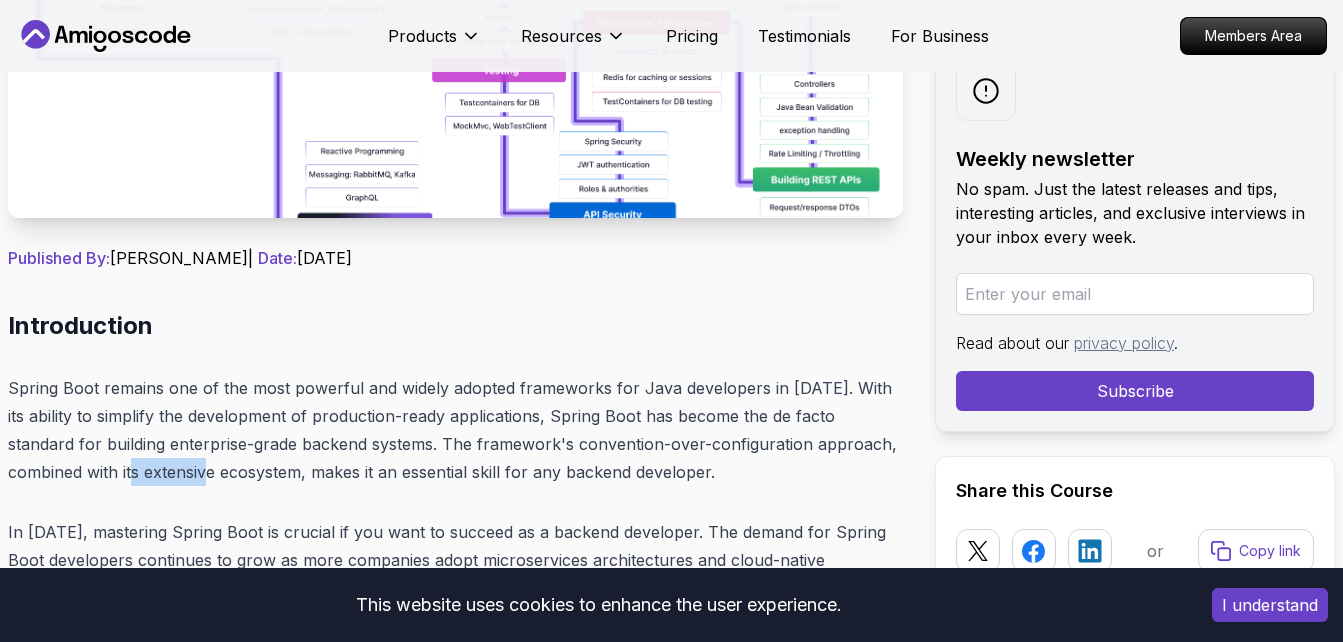 click on "Spring Boot remains one of the most powerful and widely adopted frameworks for Java developers in [DATE]. With its ability to simplify the development of production-ready applications, Spring Boot has become the de facto standard for building enterprise-grade backend systems. The framework's convention-over-configuration approach, combined with its extensive ecosystem, makes it an essential skill for any backend developer." at bounding box center (455, 430) 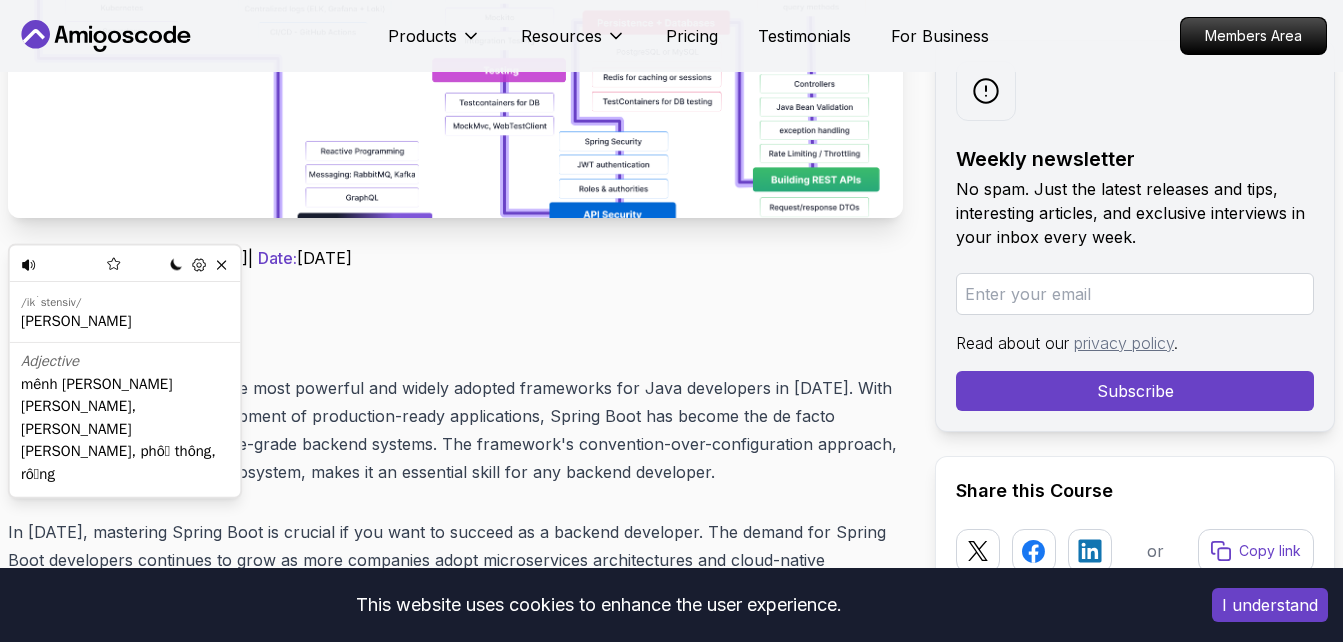 drag, startPoint x: 108, startPoint y: 474, endPoint x: 205, endPoint y: 474, distance: 97 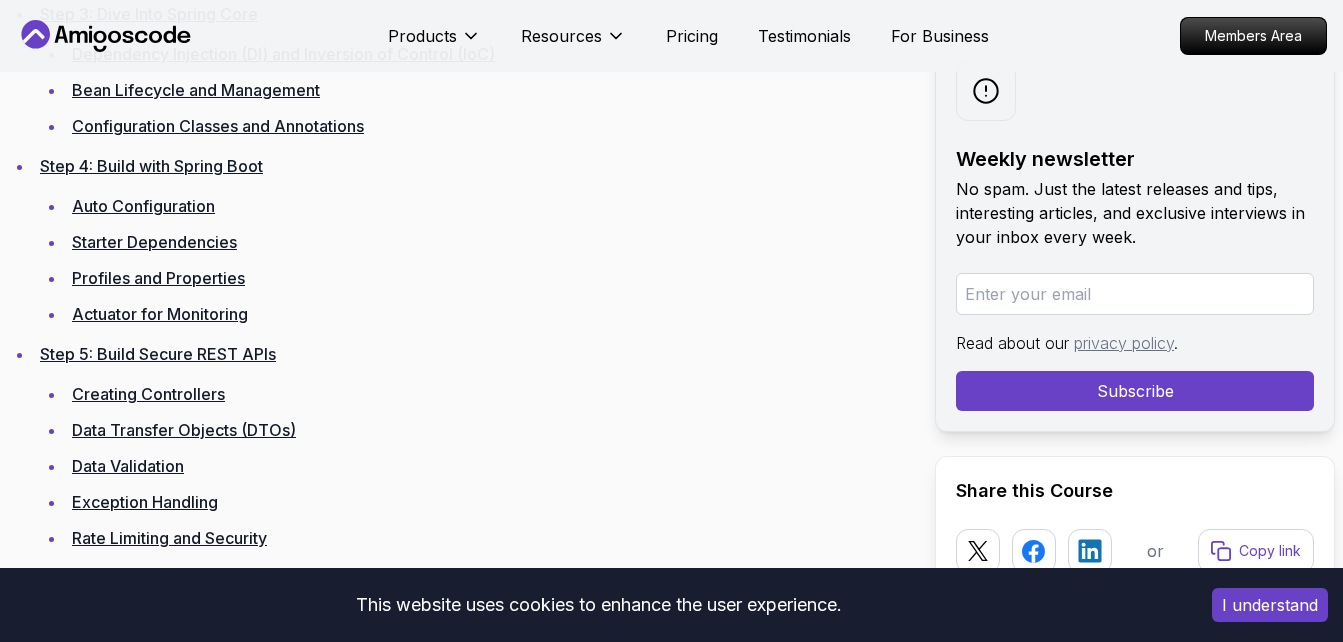scroll, scrollTop: 3400, scrollLeft: 0, axis: vertical 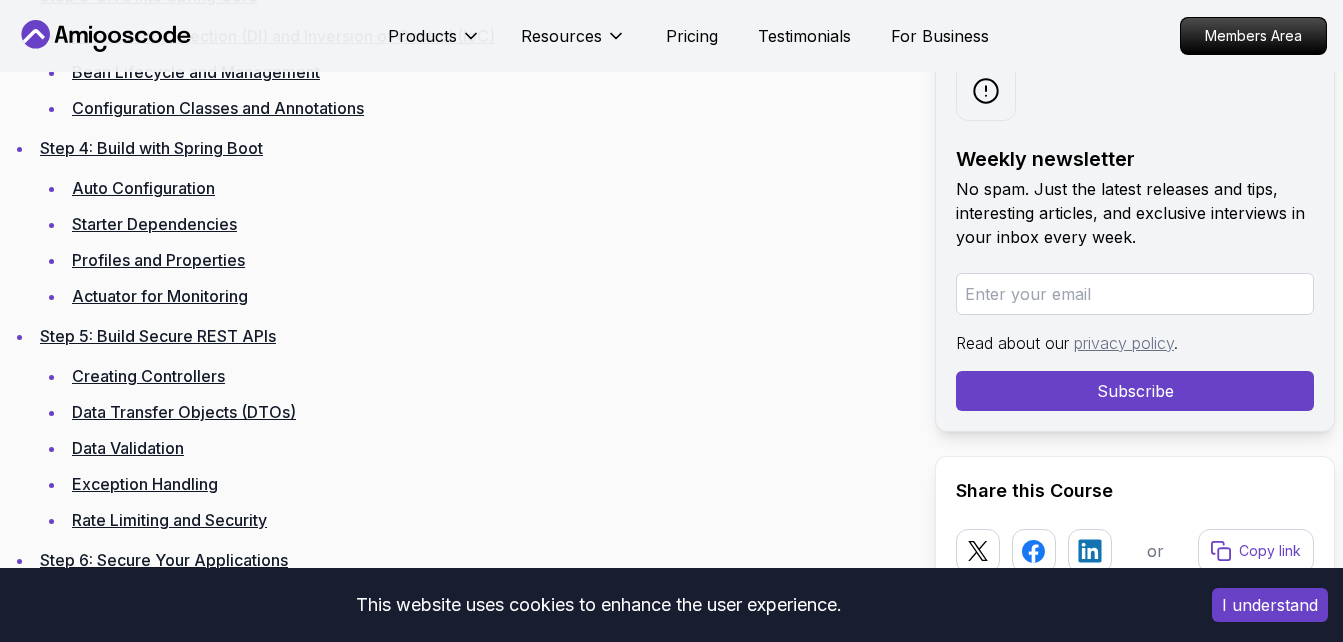 click on "Step 5: Build Secure REST APIs" at bounding box center (158, 336) 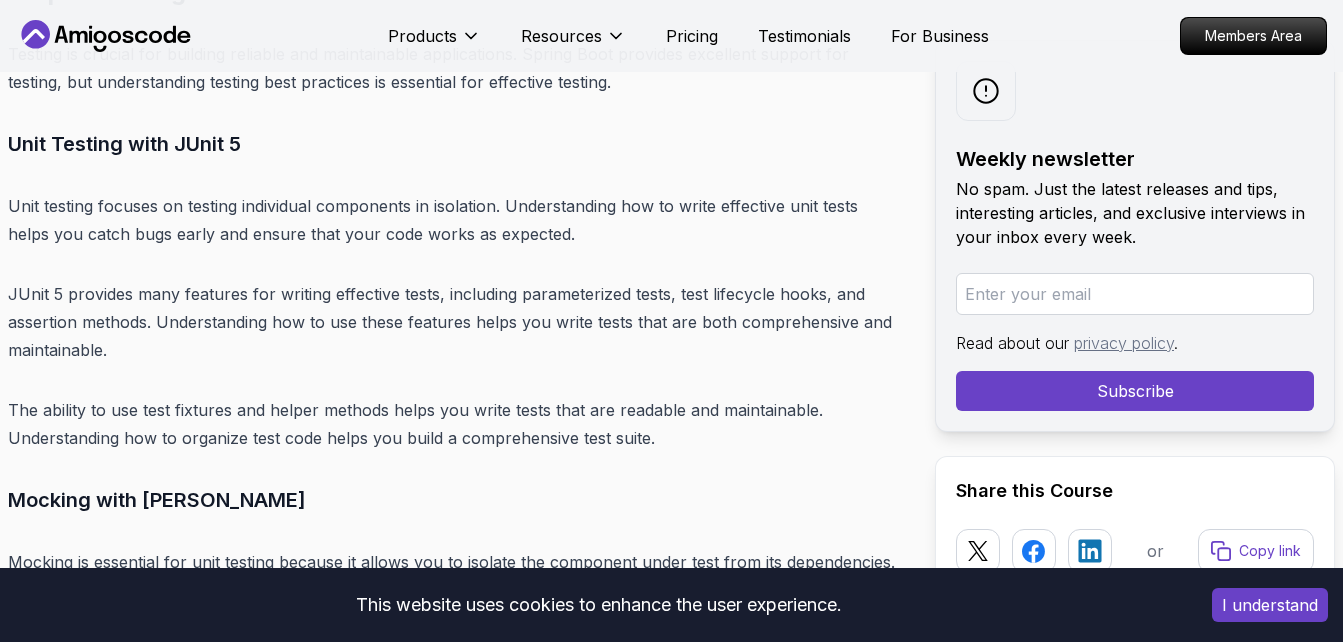 scroll, scrollTop: 18032, scrollLeft: 0, axis: vertical 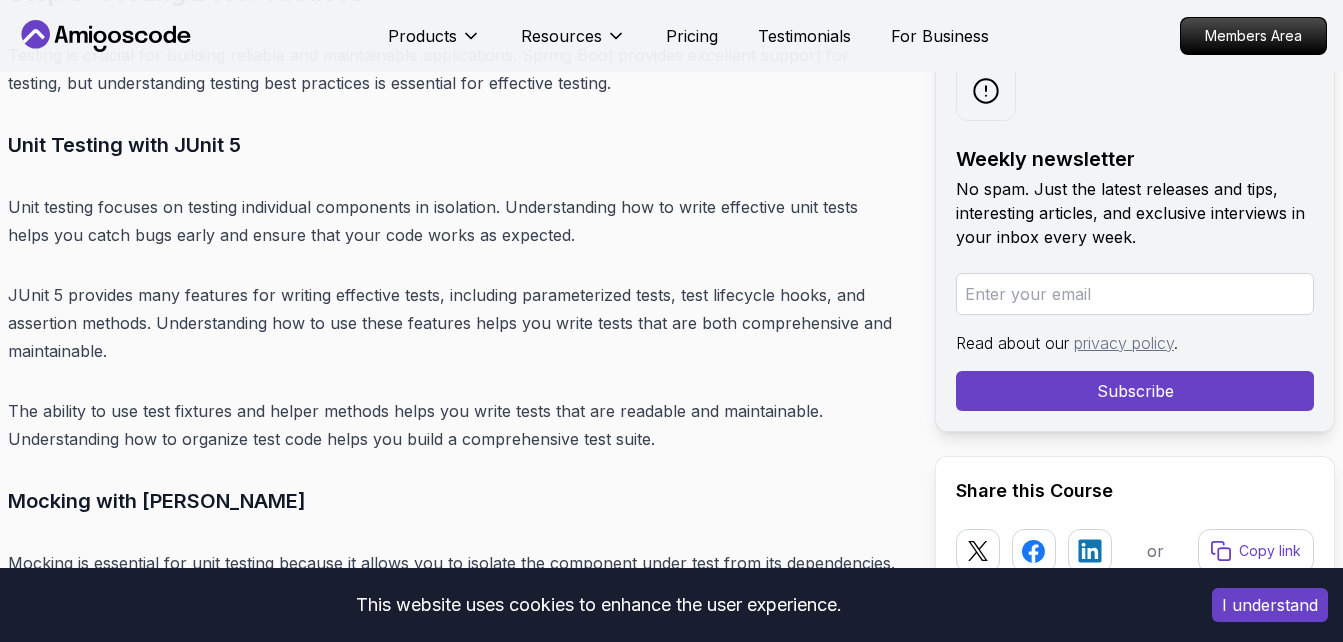 click 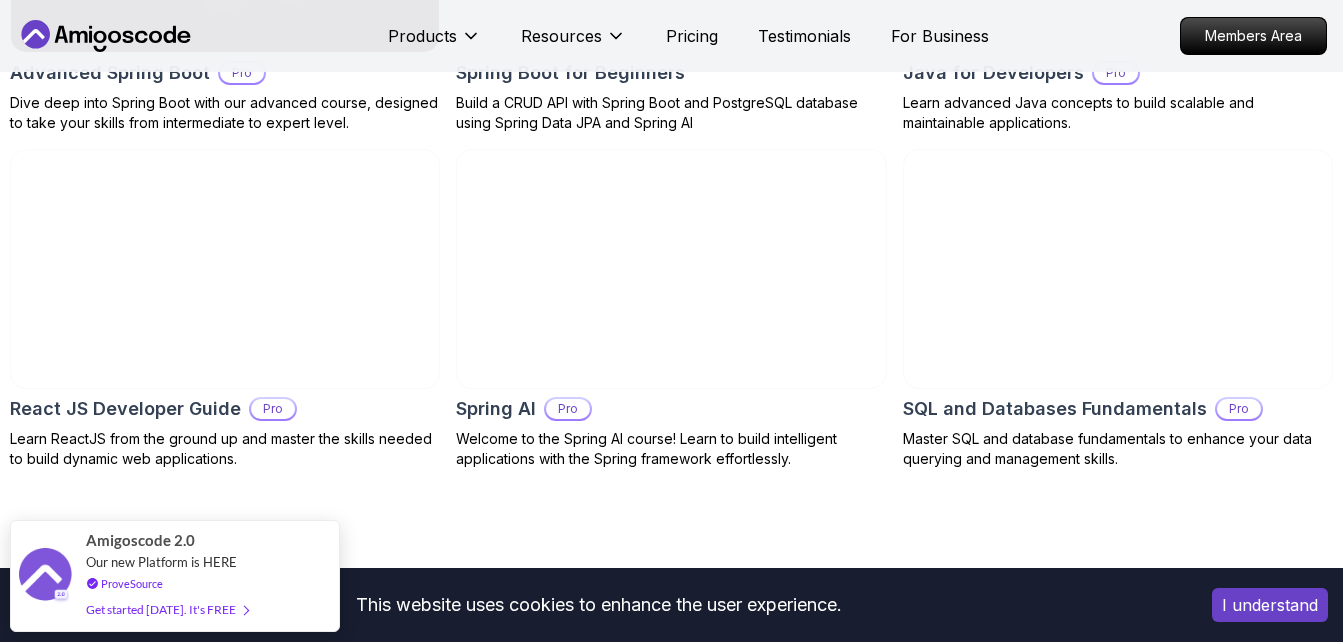 scroll, scrollTop: 2400, scrollLeft: 0, axis: vertical 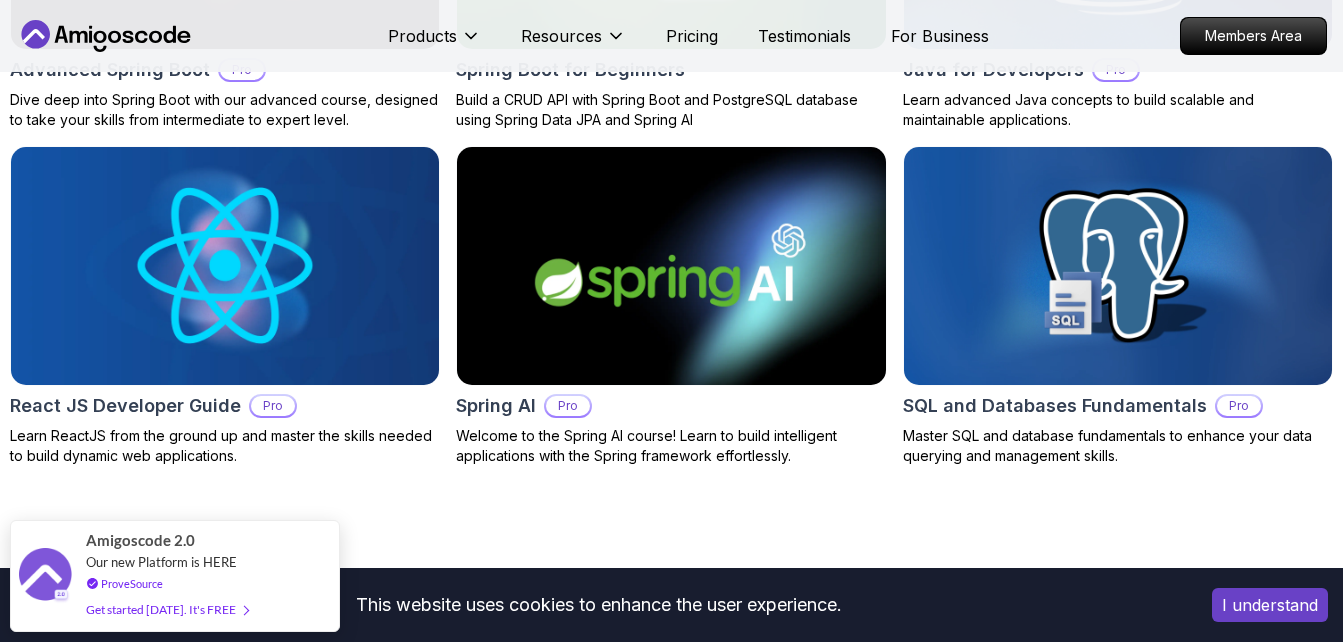 click on "Spring Boot for Beginners" at bounding box center [570, 70] 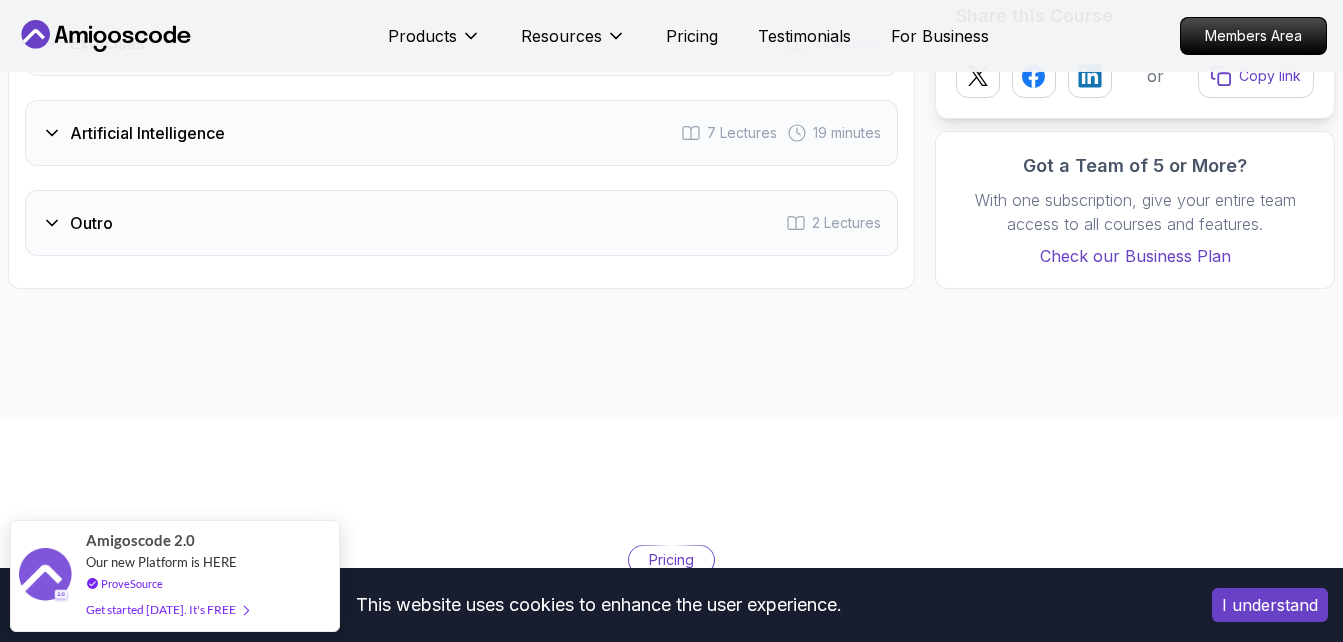scroll, scrollTop: 3400, scrollLeft: 0, axis: vertical 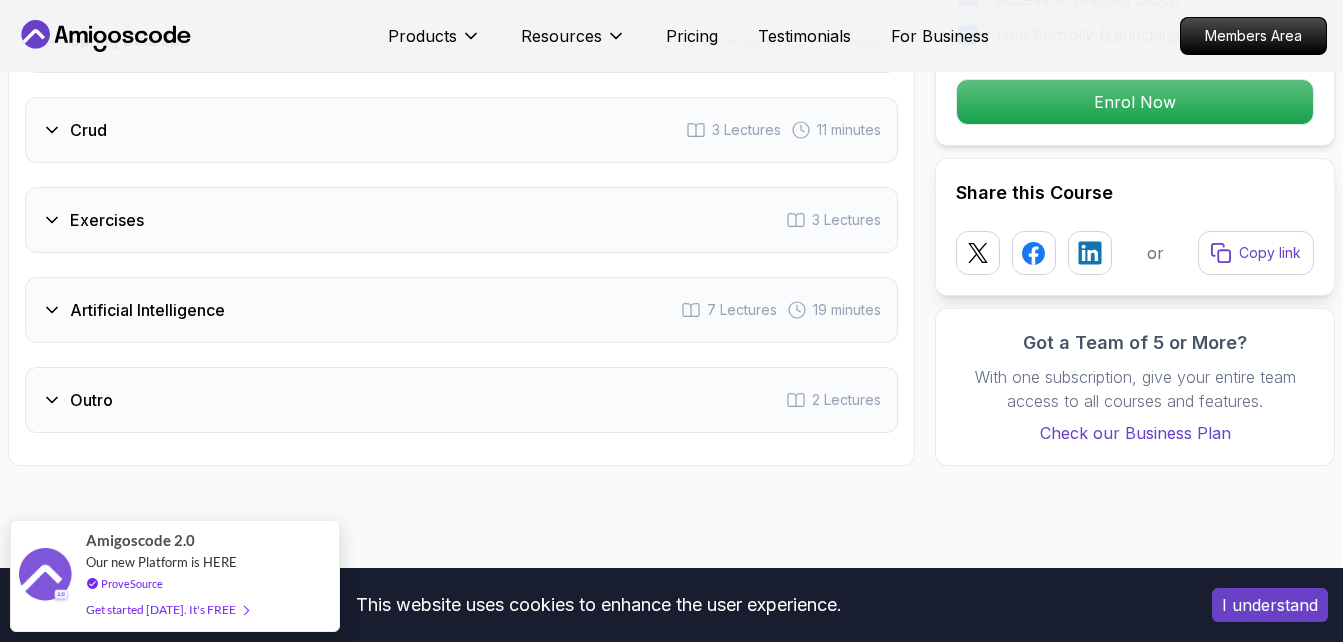 click on "Artificial Intelligence 7   Lectures     19 minutes" at bounding box center (461, 310) 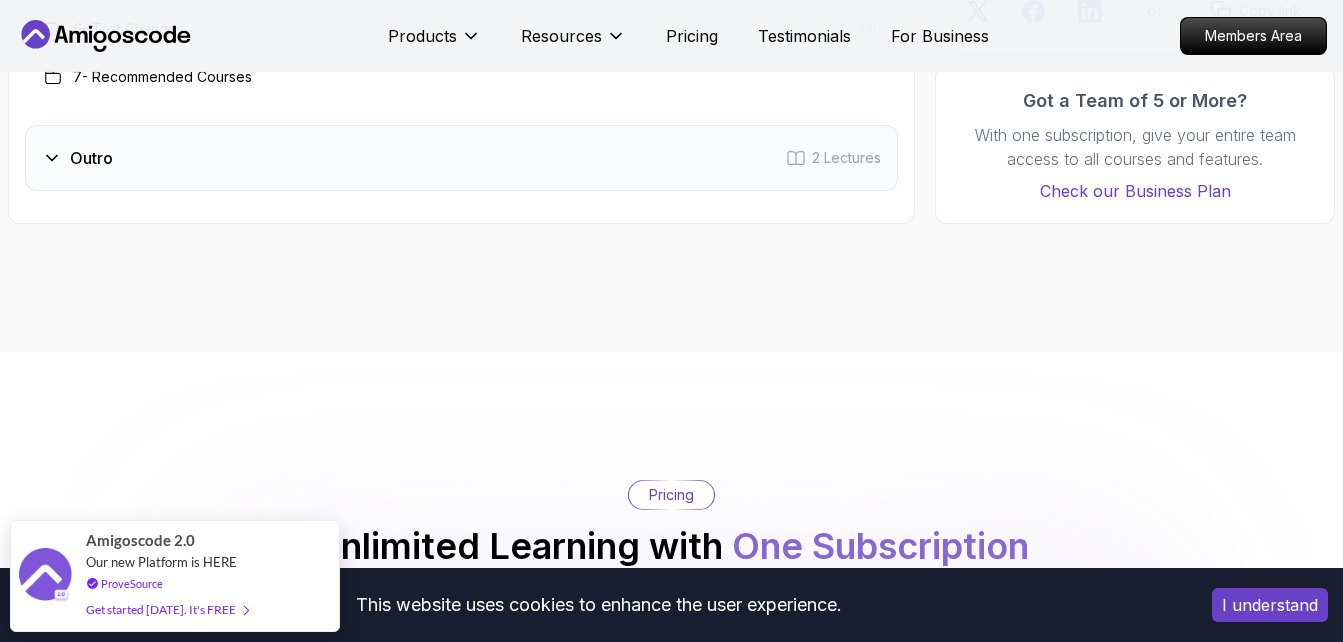 scroll, scrollTop: 4004, scrollLeft: 0, axis: vertical 